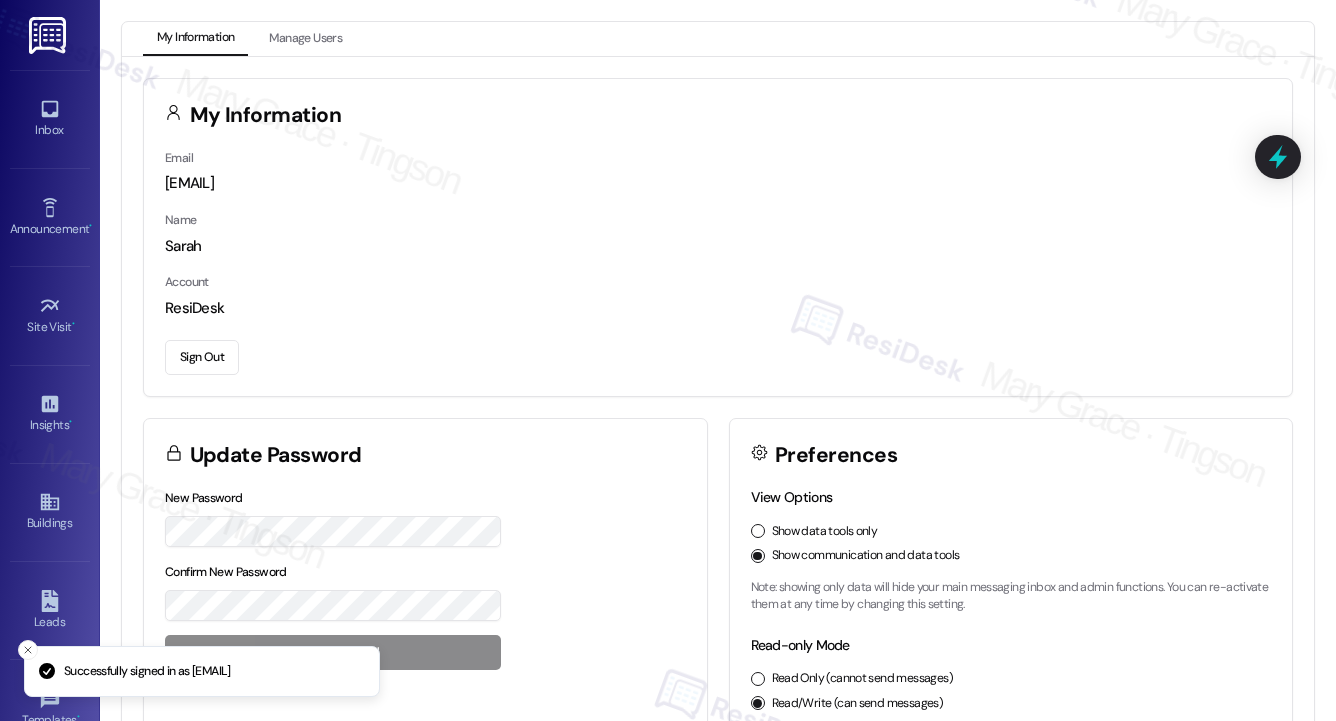 scroll, scrollTop: 0, scrollLeft: 0, axis: both 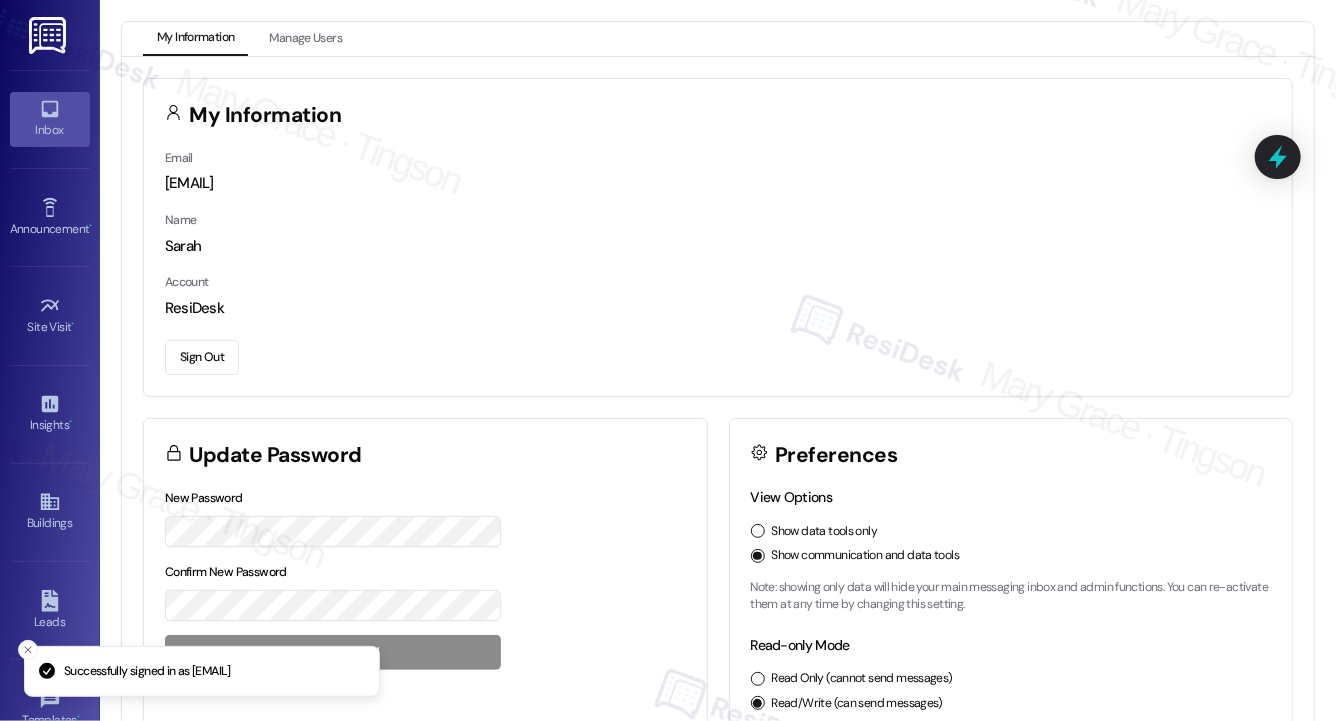 click on "Inbox" at bounding box center (50, 130) 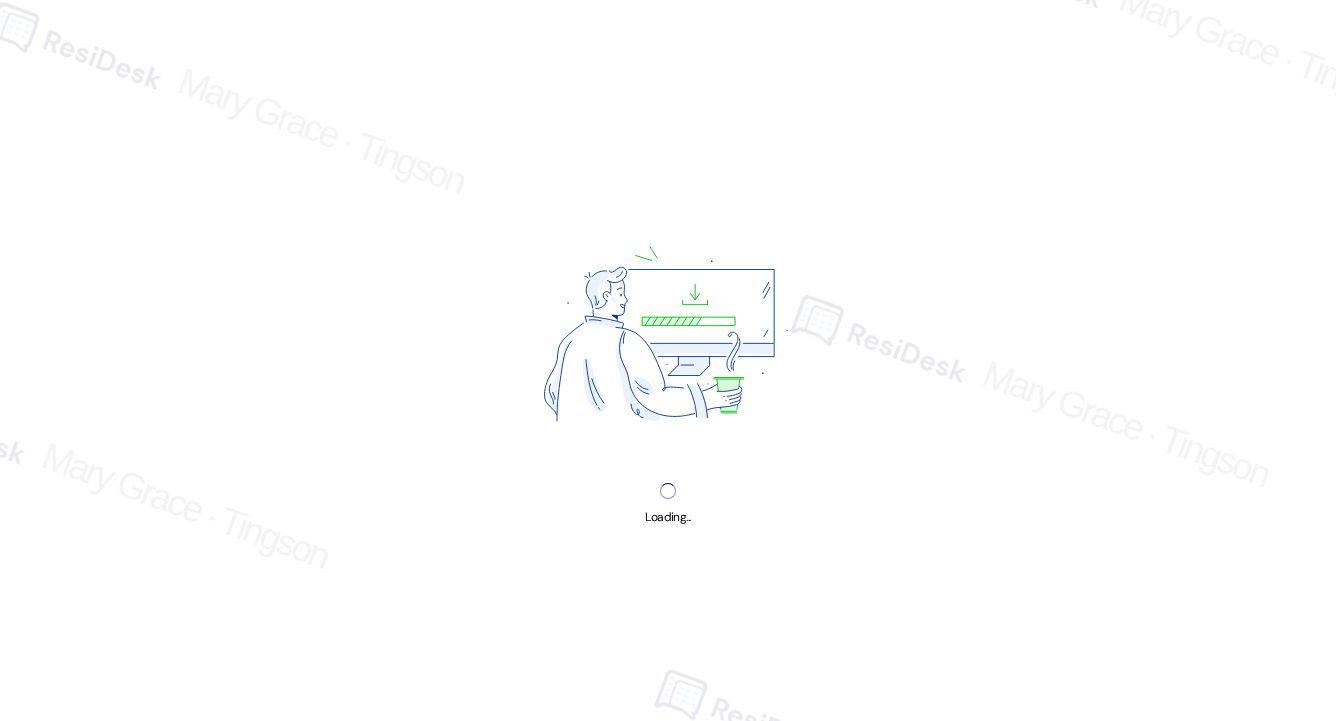 scroll, scrollTop: 0, scrollLeft: 0, axis: both 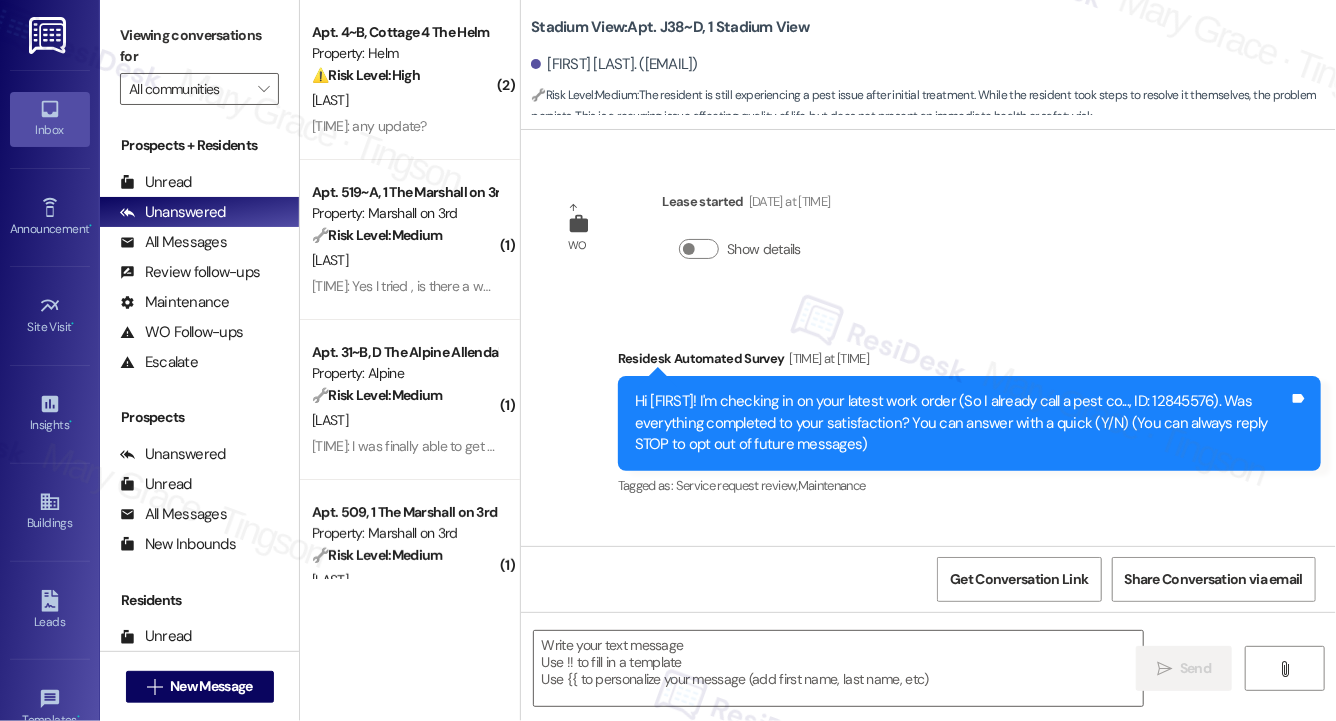 type on "Fetching suggested responses. Please feel free to read through the conversation in the meantime." 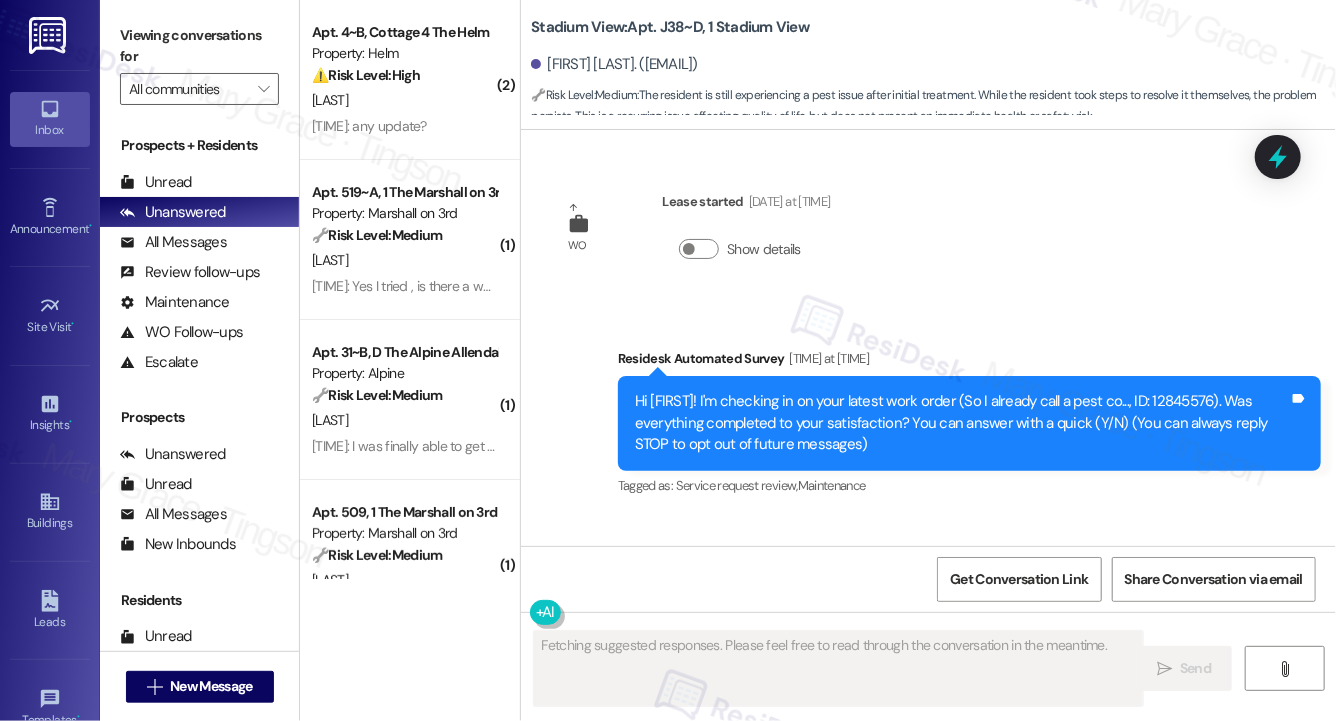 type 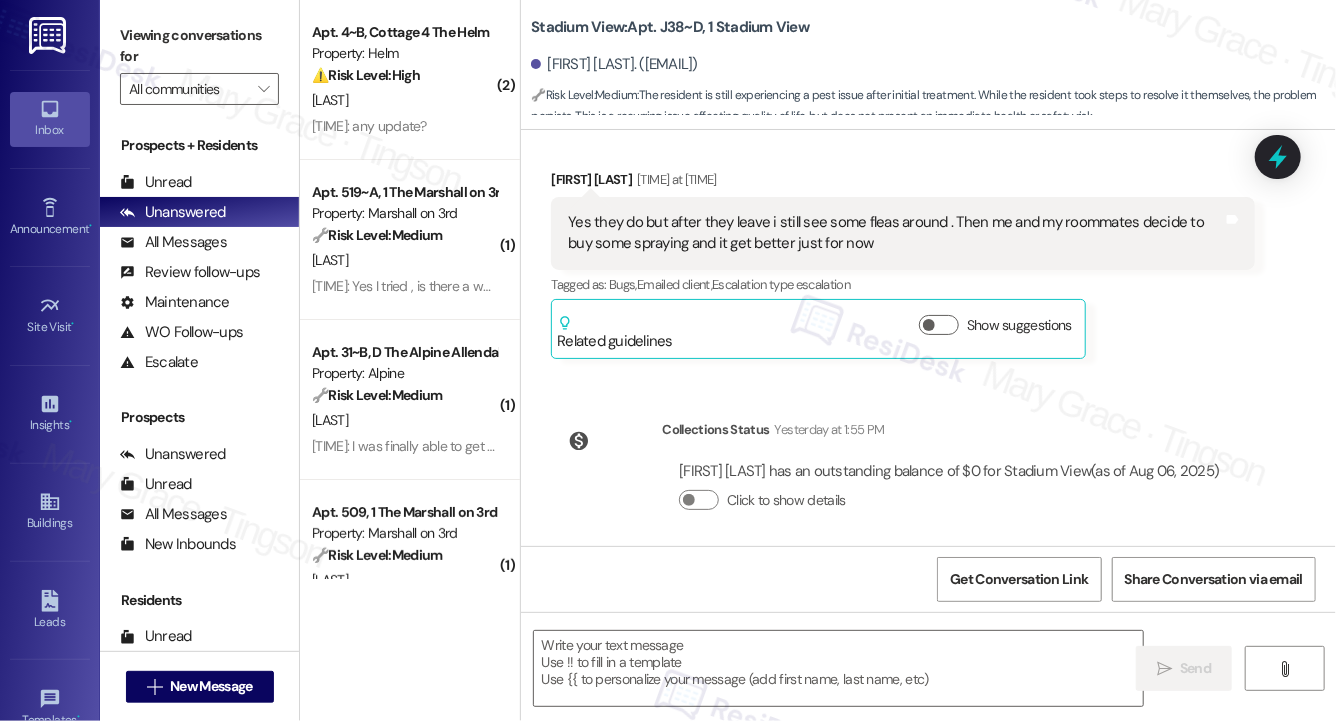 scroll, scrollTop: 747, scrollLeft: 0, axis: vertical 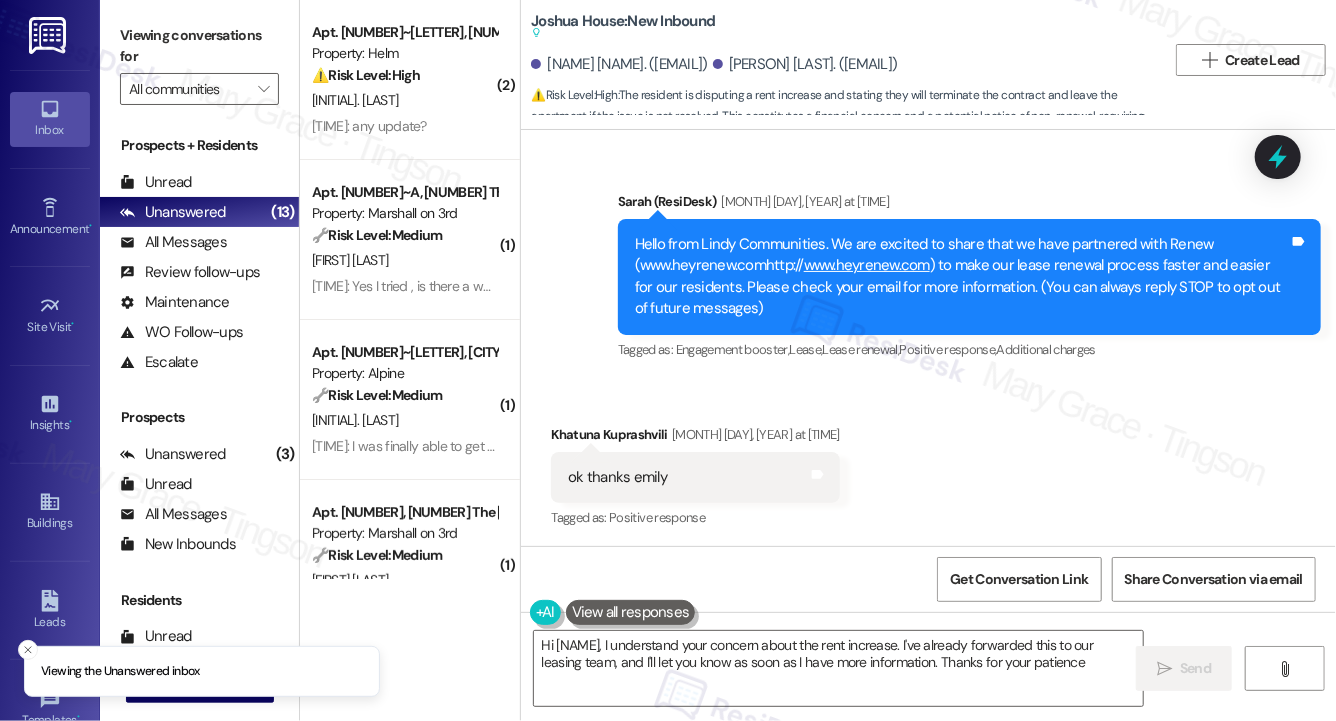 type on "Hi [NAME], I understand your concern about the rent increase. I've already forwarded this to our leasing team, and I'll let you know as soon as I have more information. Thanks for your patience!" 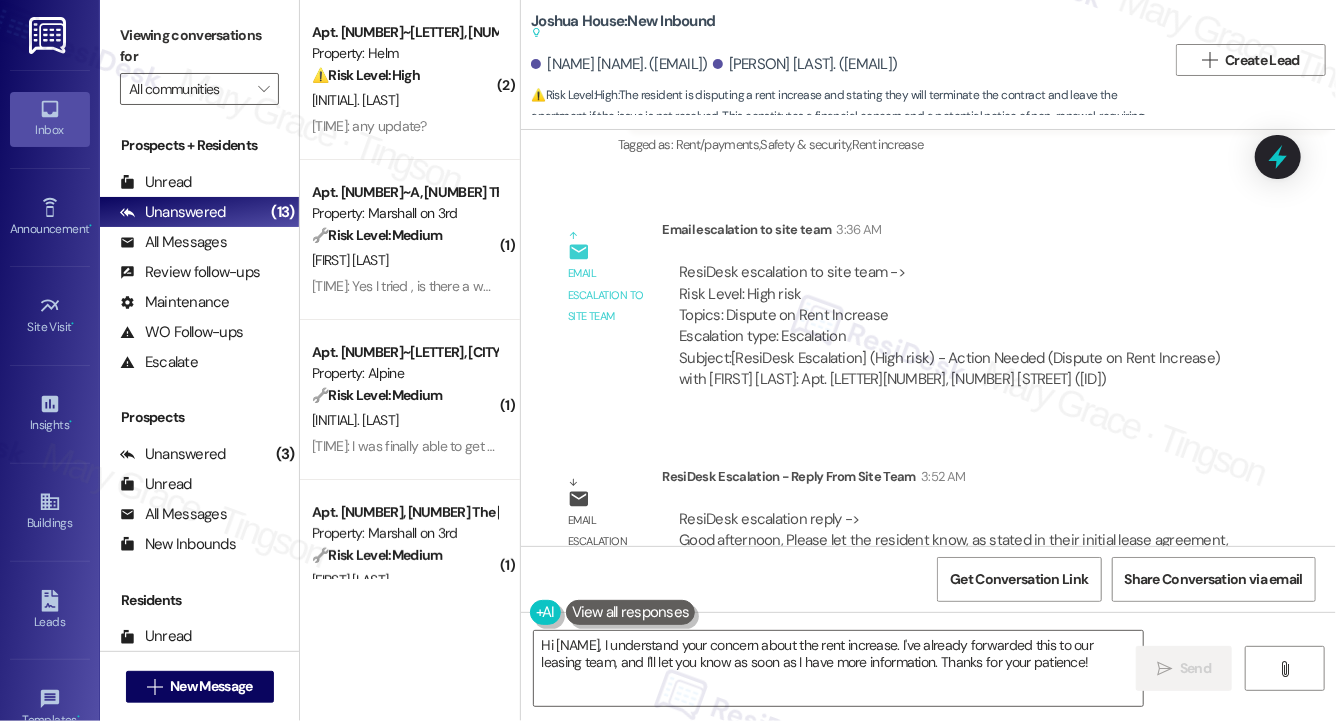 scroll, scrollTop: 18930, scrollLeft: 0, axis: vertical 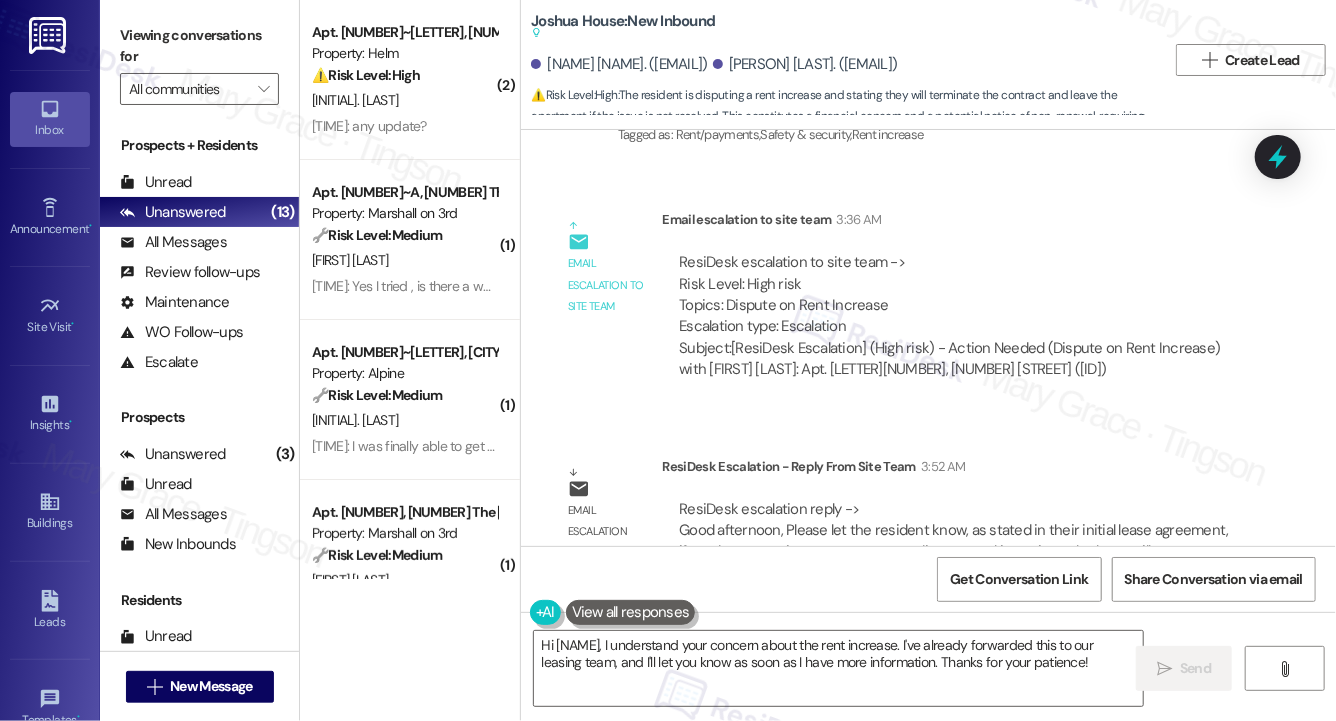 click on "Email escalation to site team Email escalation to site team [TIME] ResiDesk escalation to site team ->
Risk Level: High risk
Topics: Dispute on Rent Increase
Escalation type: Escalation Subject:  [ResiDesk Escalation] (High risk) - Action Needed (Dispute on Rent Increase) with [NAME] [NAME]: Apt. [LETTER][NUMBER][LETTER], [ADDRESS] ([NUMBER])" at bounding box center [902, 302] 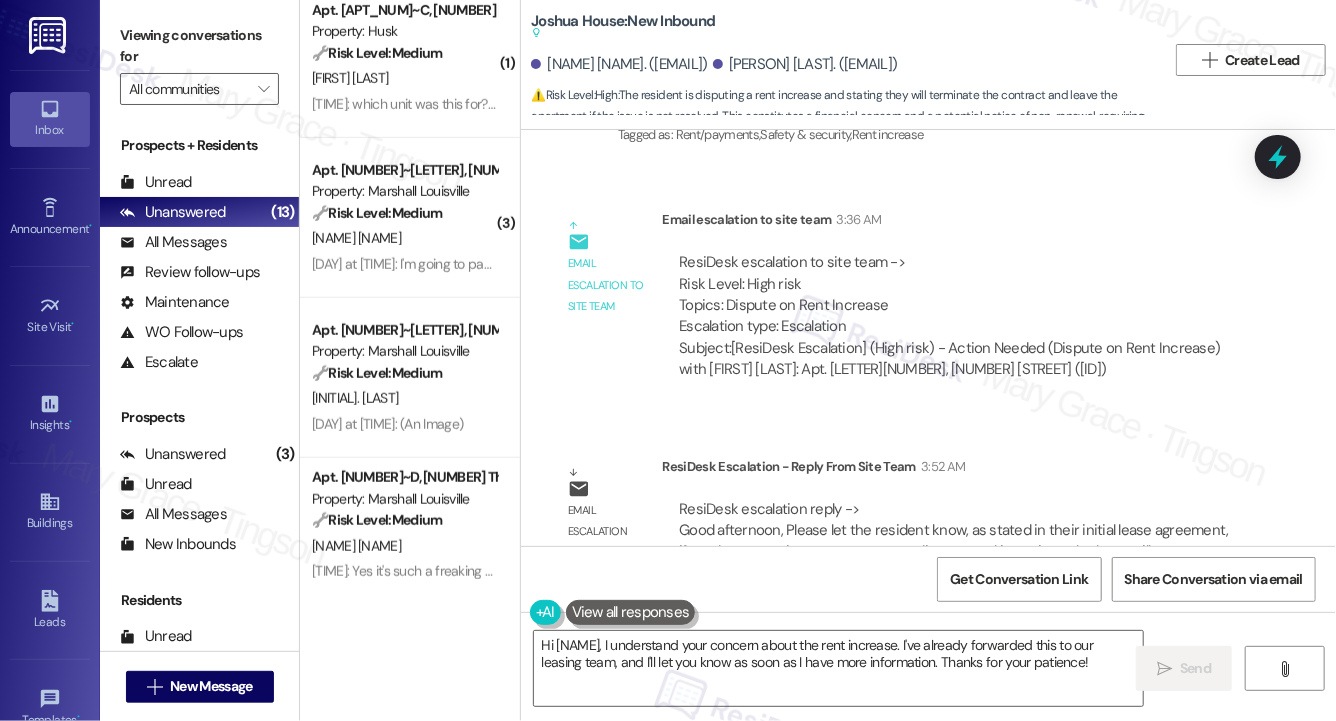 click on "[NAME] [NAME]" at bounding box center [404, 238] 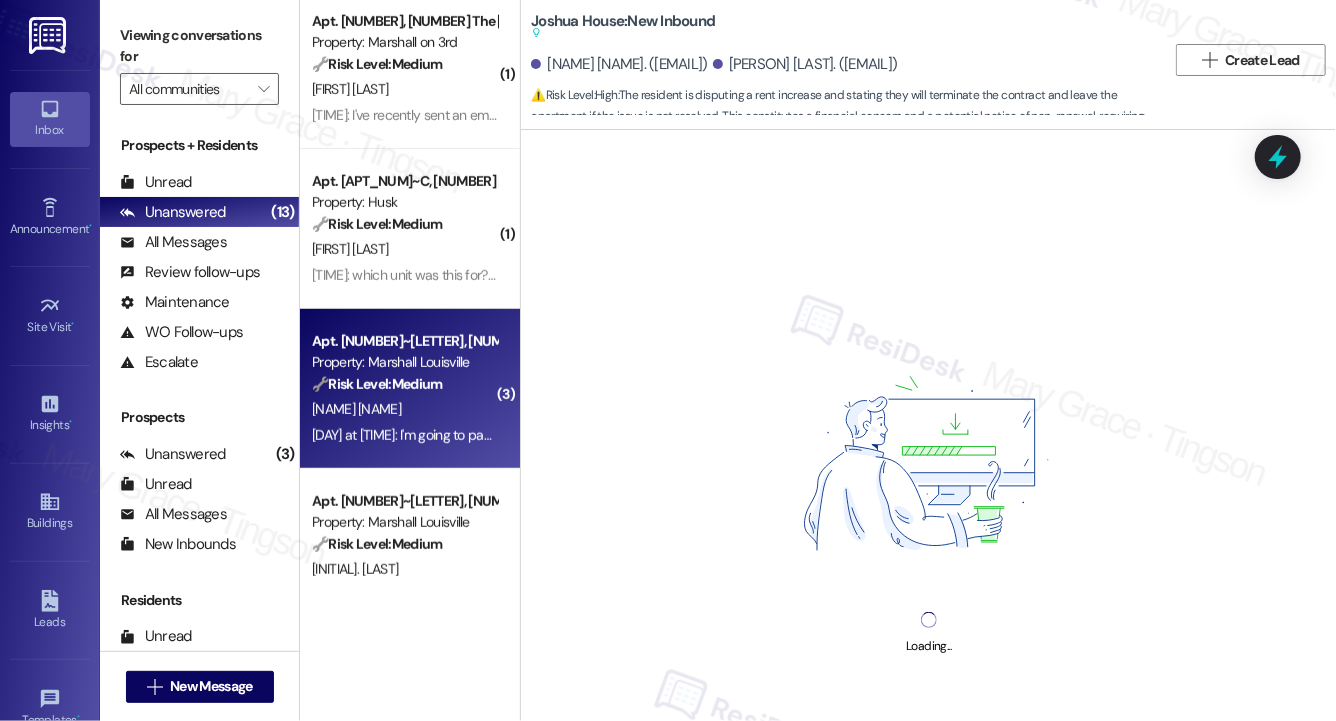 scroll, scrollTop: 480, scrollLeft: 0, axis: vertical 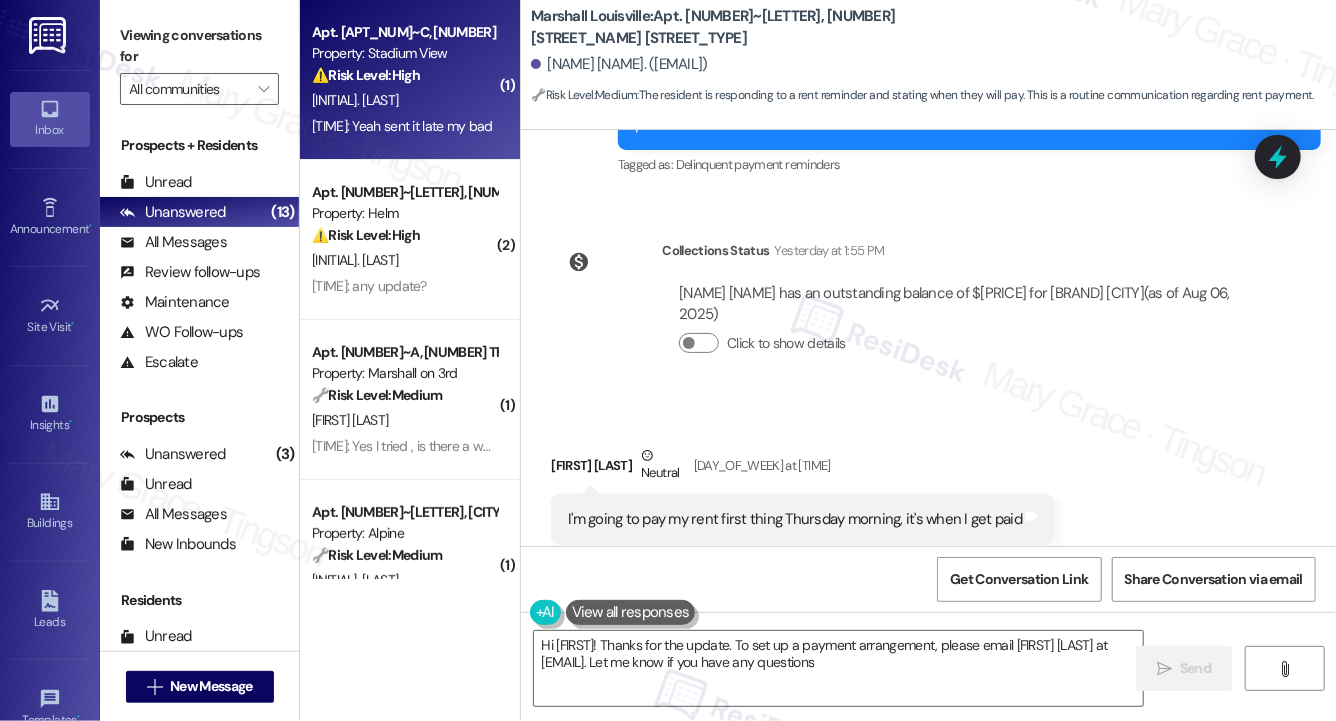 type on "Hi [NAME]! Thanks for the update. To set up a payment arrangement, please email [NAME] [NAME] at [EMAIL]. Let me know if you have any questions!" 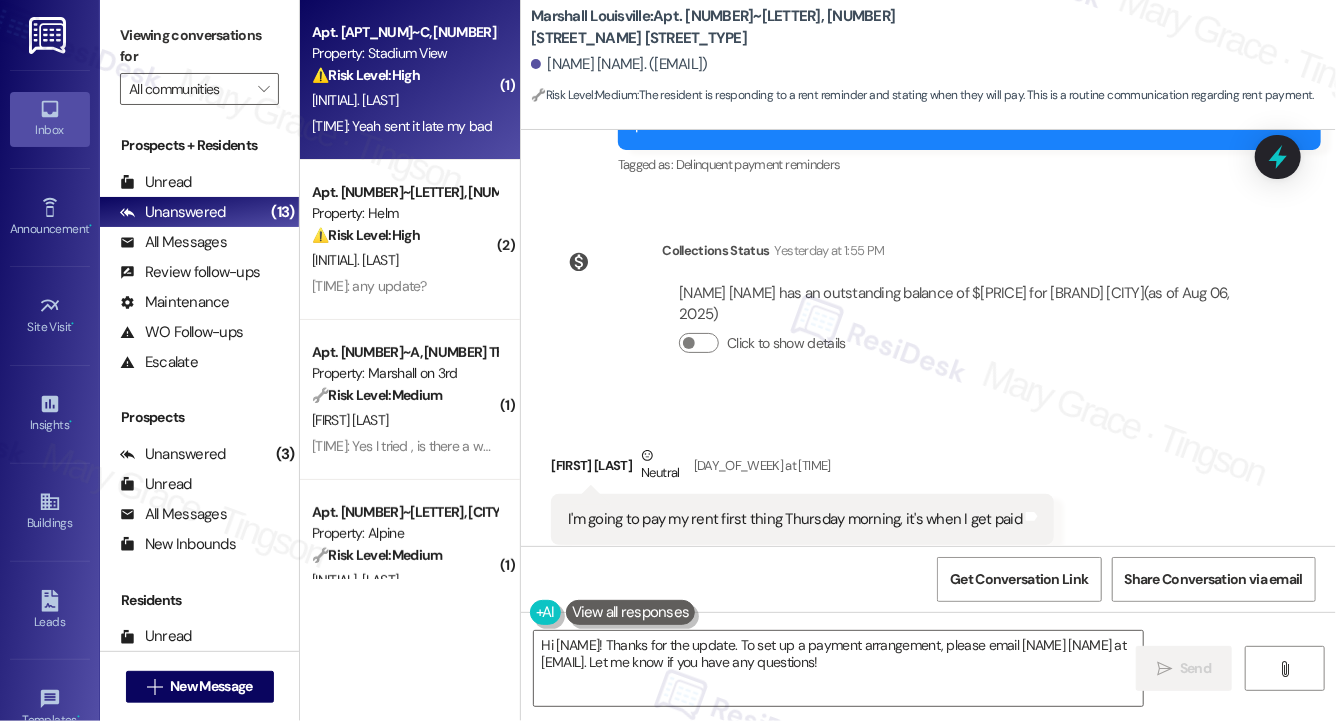 click on "[INITIAL]. [LAST]" at bounding box center (404, 100) 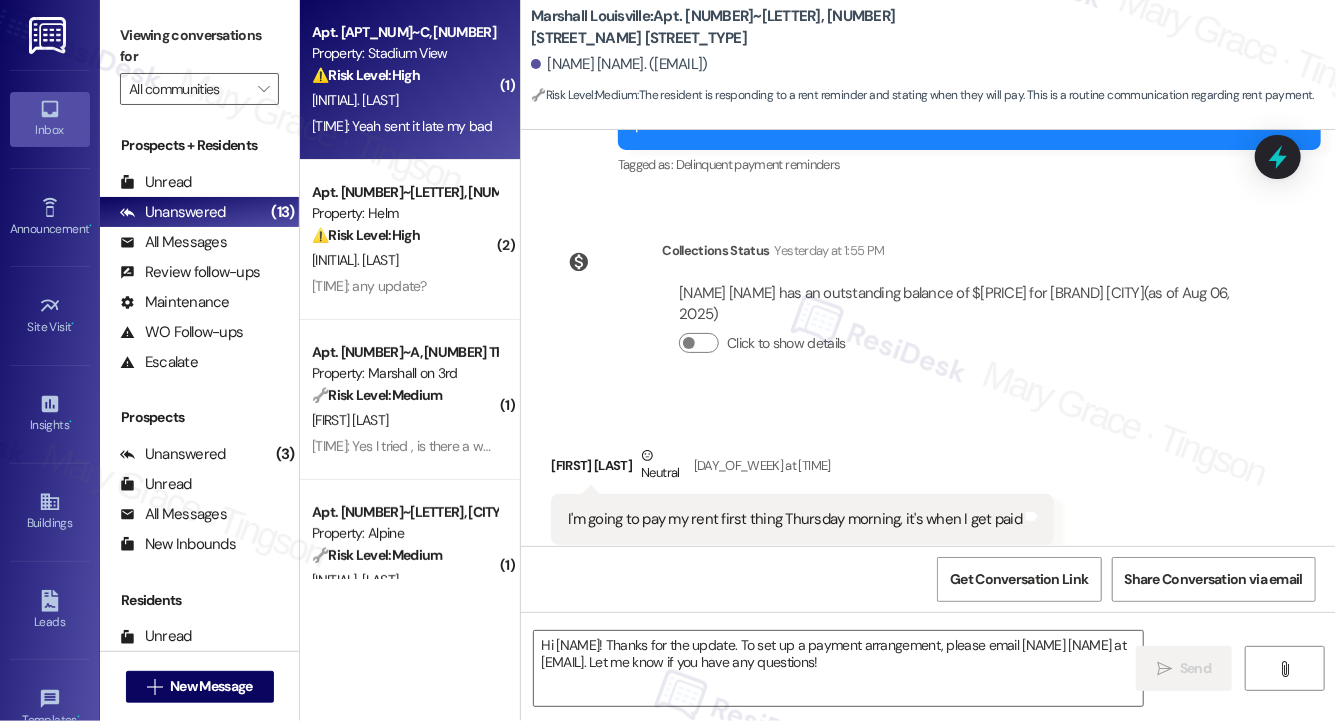 type on "Fetching suggested responses. Please feel free to read through the conversation in the meantime." 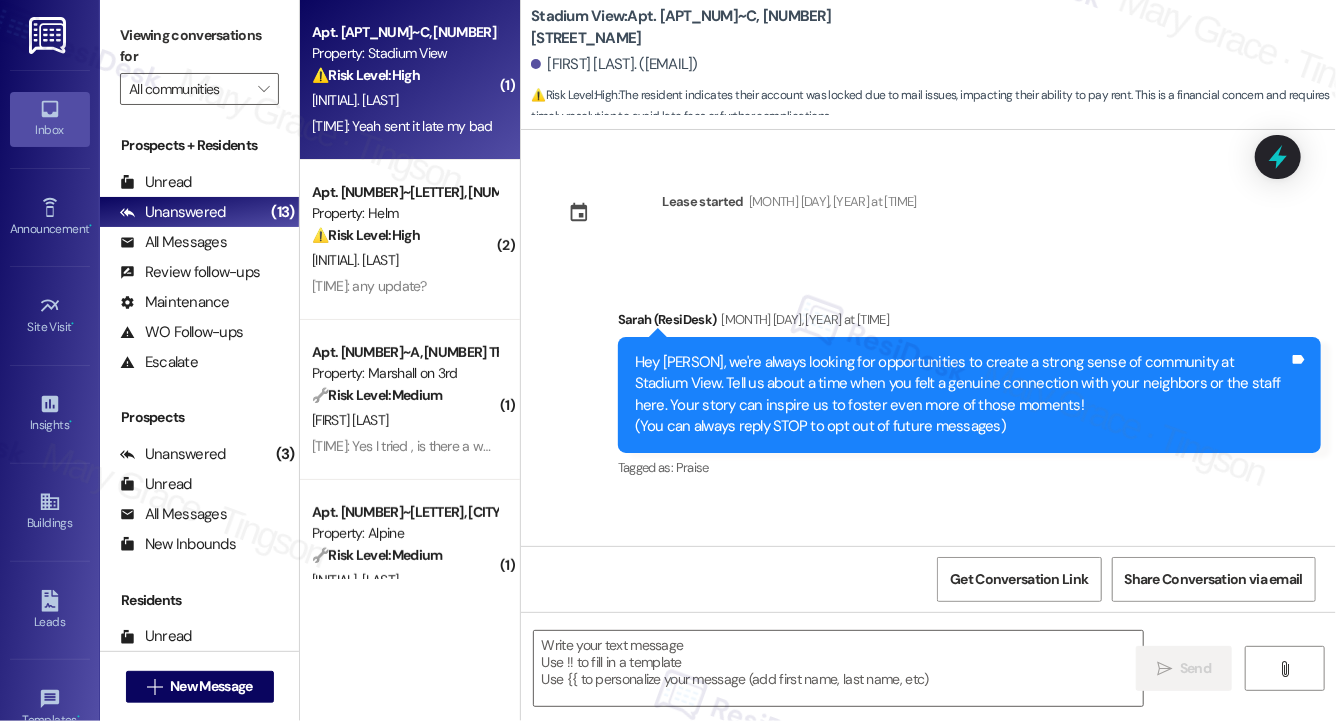 scroll, scrollTop: 11780, scrollLeft: 0, axis: vertical 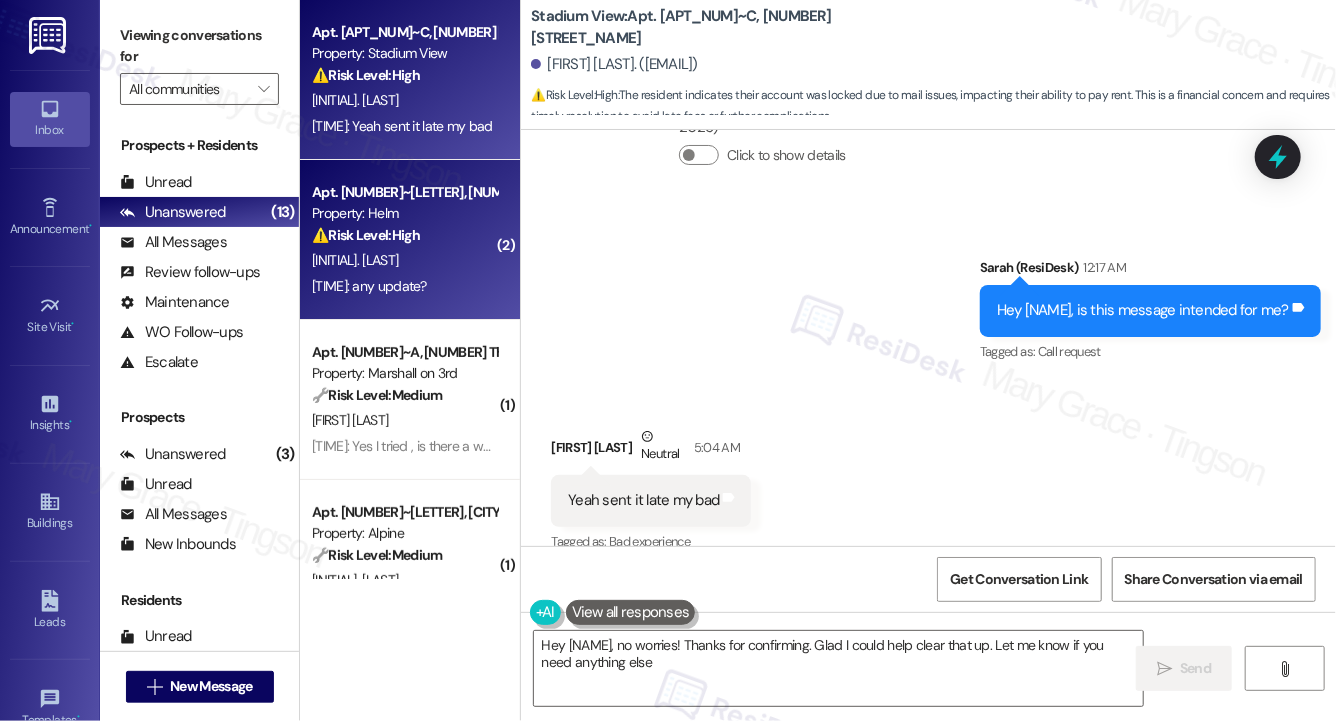 type on "Hey [FIRST], no worries! Thanks for confirming. Glad I could help clear that up. Let me know if you need anything else!" 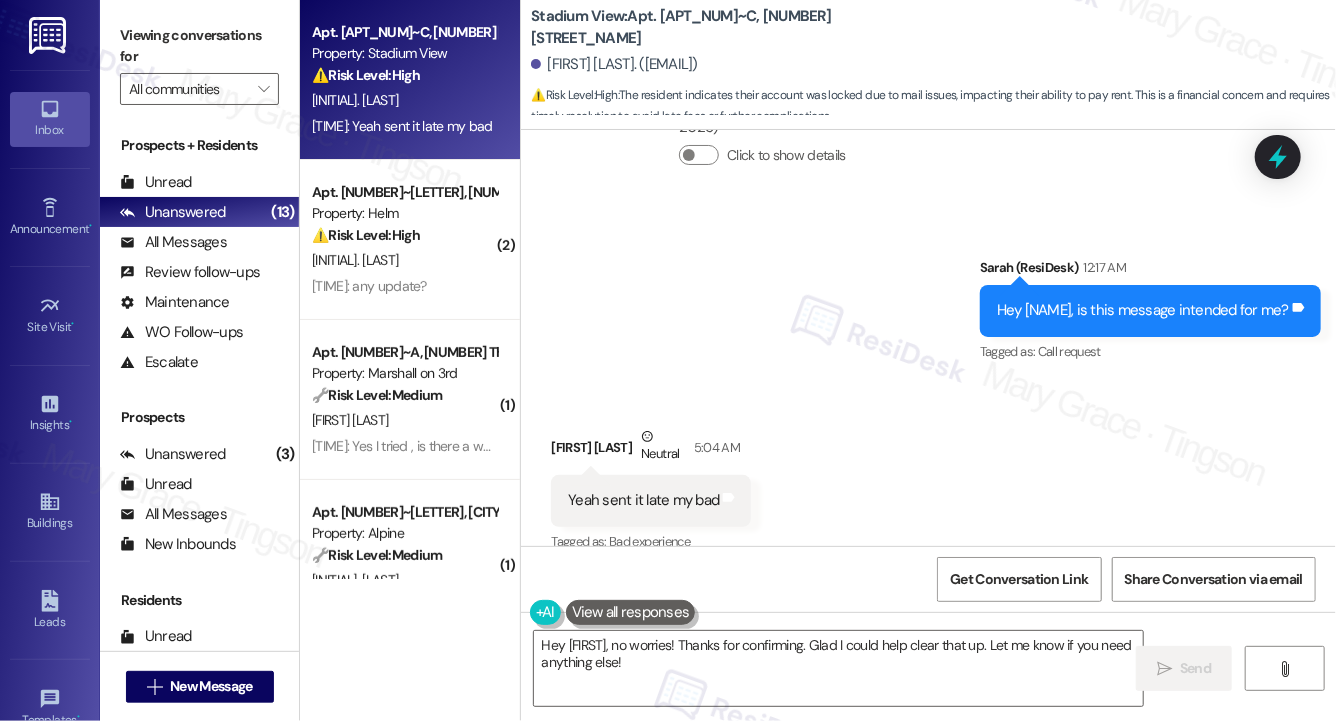 scroll, scrollTop: 11770, scrollLeft: 0, axis: vertical 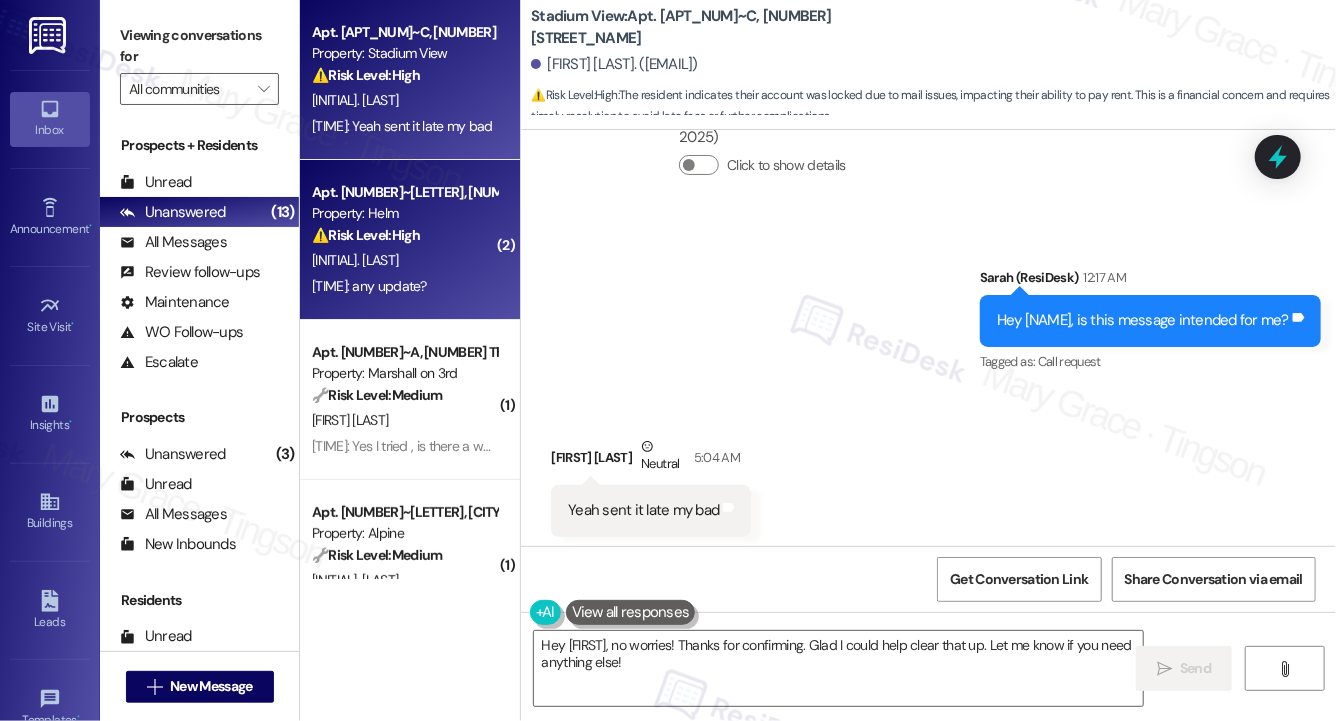 click on "[TIME]: any update? [TIME]: any update?" at bounding box center [404, 286] 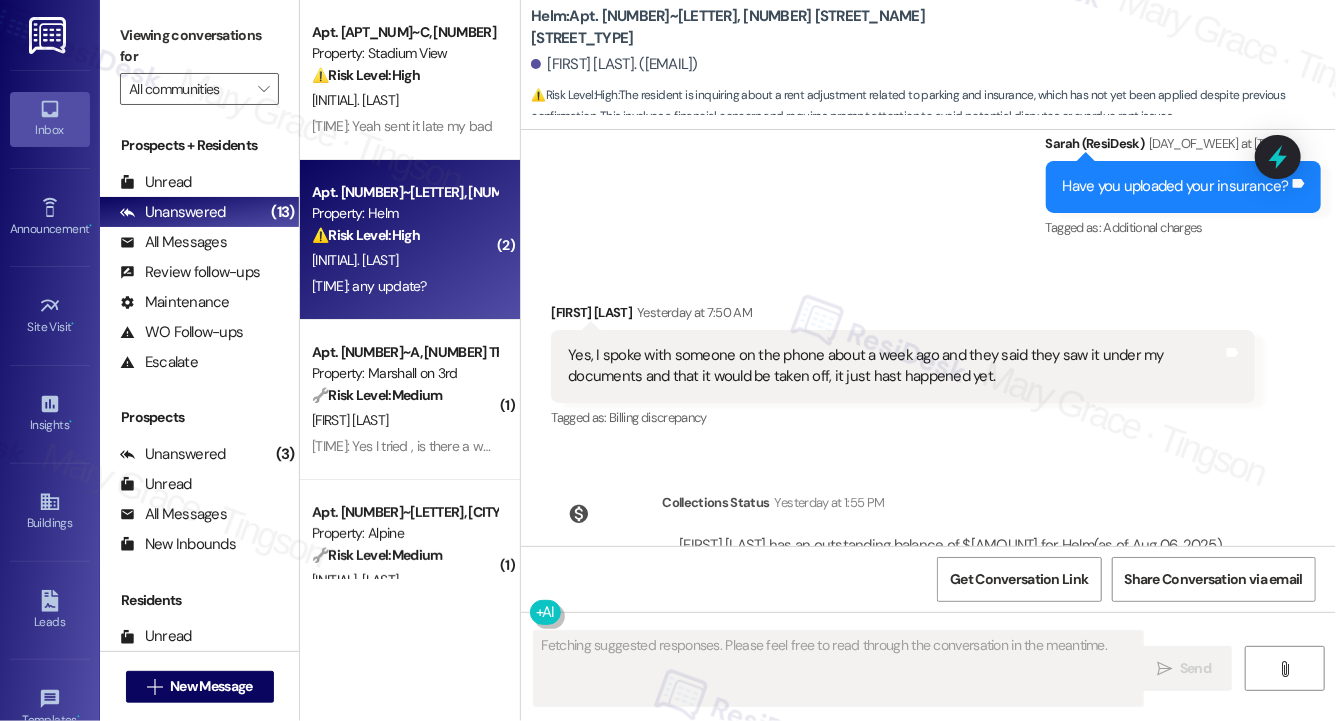 scroll, scrollTop: 7272, scrollLeft: 0, axis: vertical 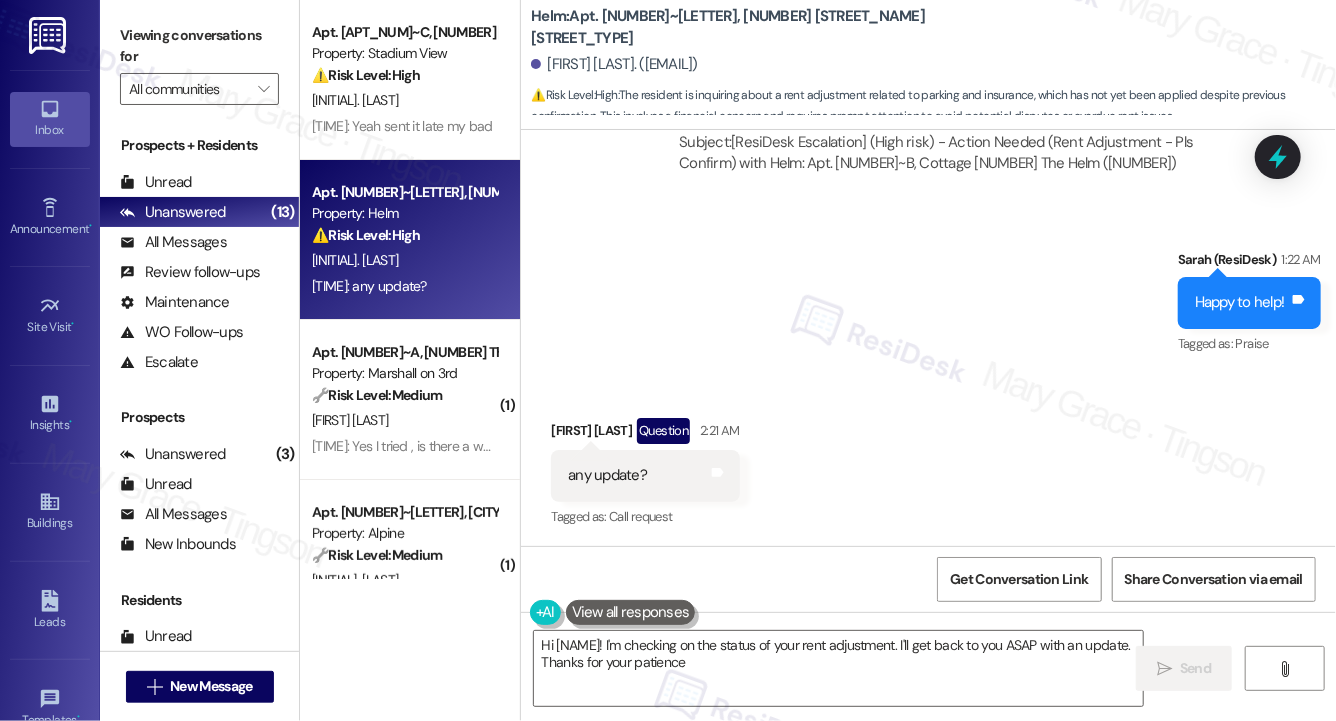 type on "Hi {{first_name}}! I'm checking on the status of your rent adjustment. I'll get back to you ASAP with an update. Thanks for your patience!" 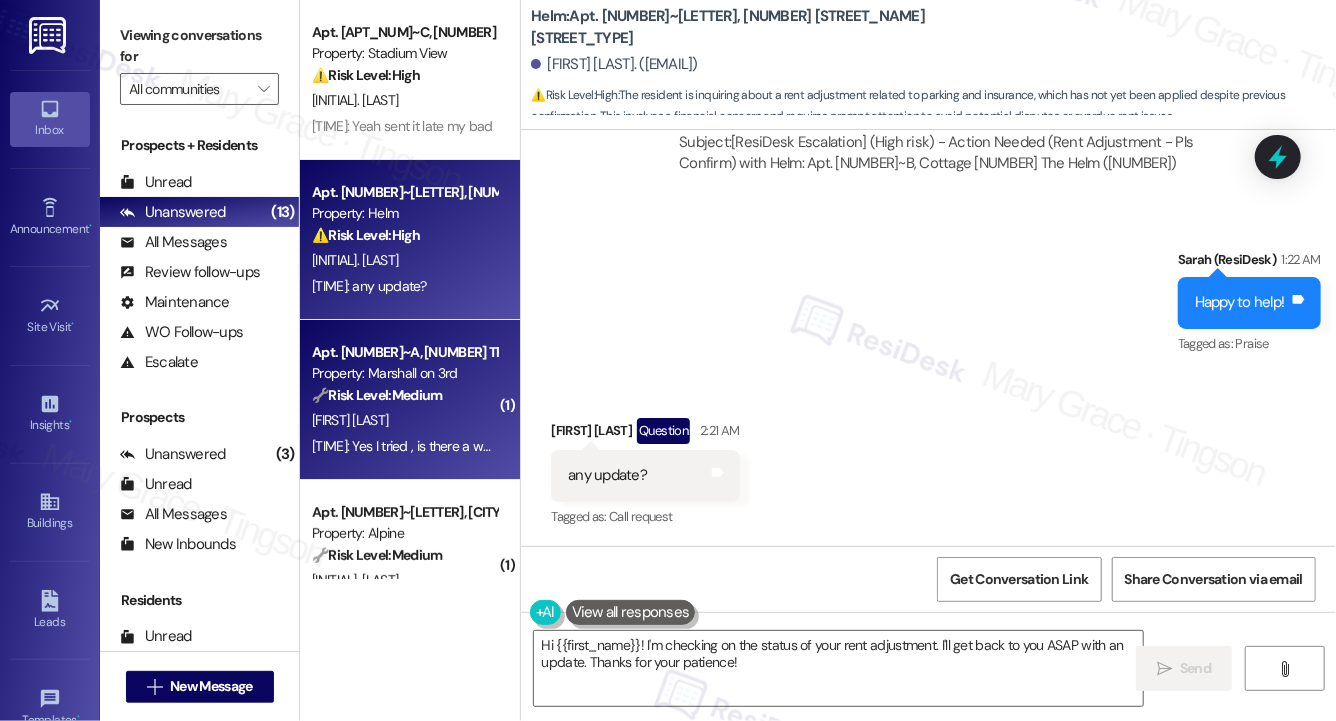 click on "Property: Marshall on 3rd" at bounding box center (404, 373) 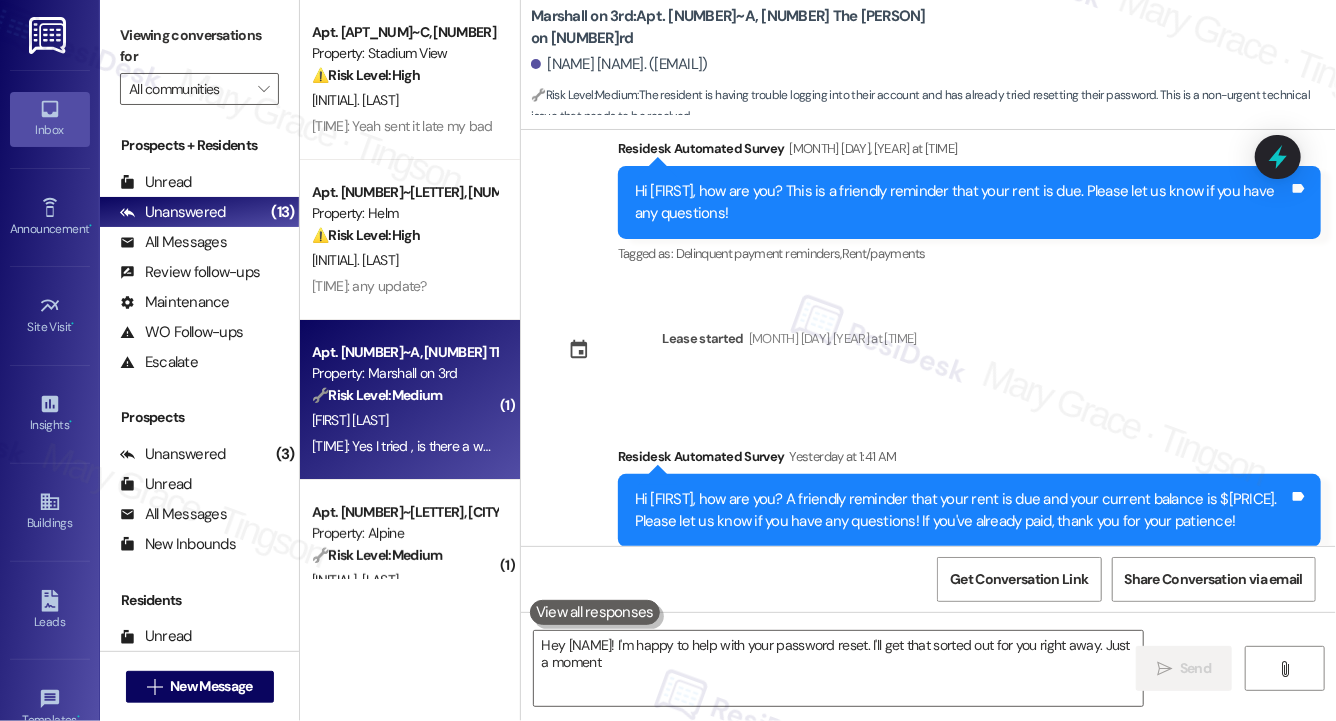 type on "Hey [NAME]! I'm happy to help with your password reset. I'll get that sorted out for you right away. Just a moment!" 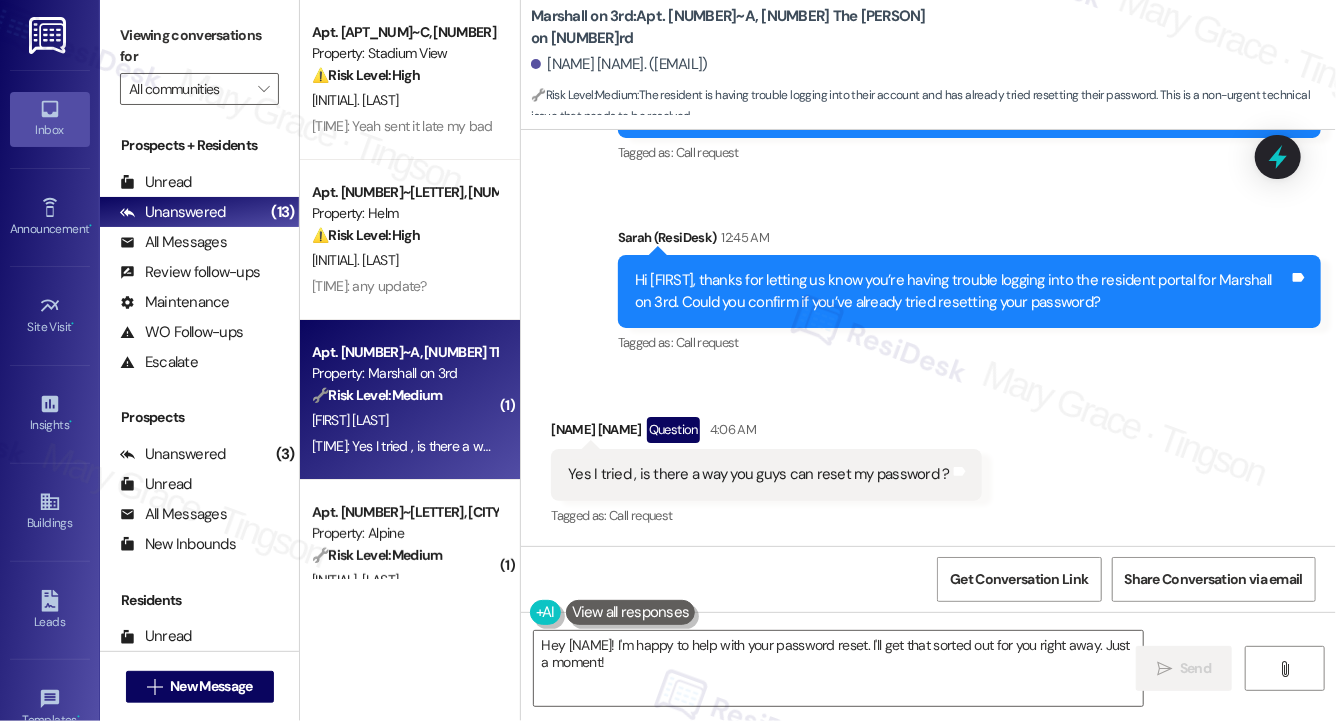 scroll, scrollTop: 1220, scrollLeft: 0, axis: vertical 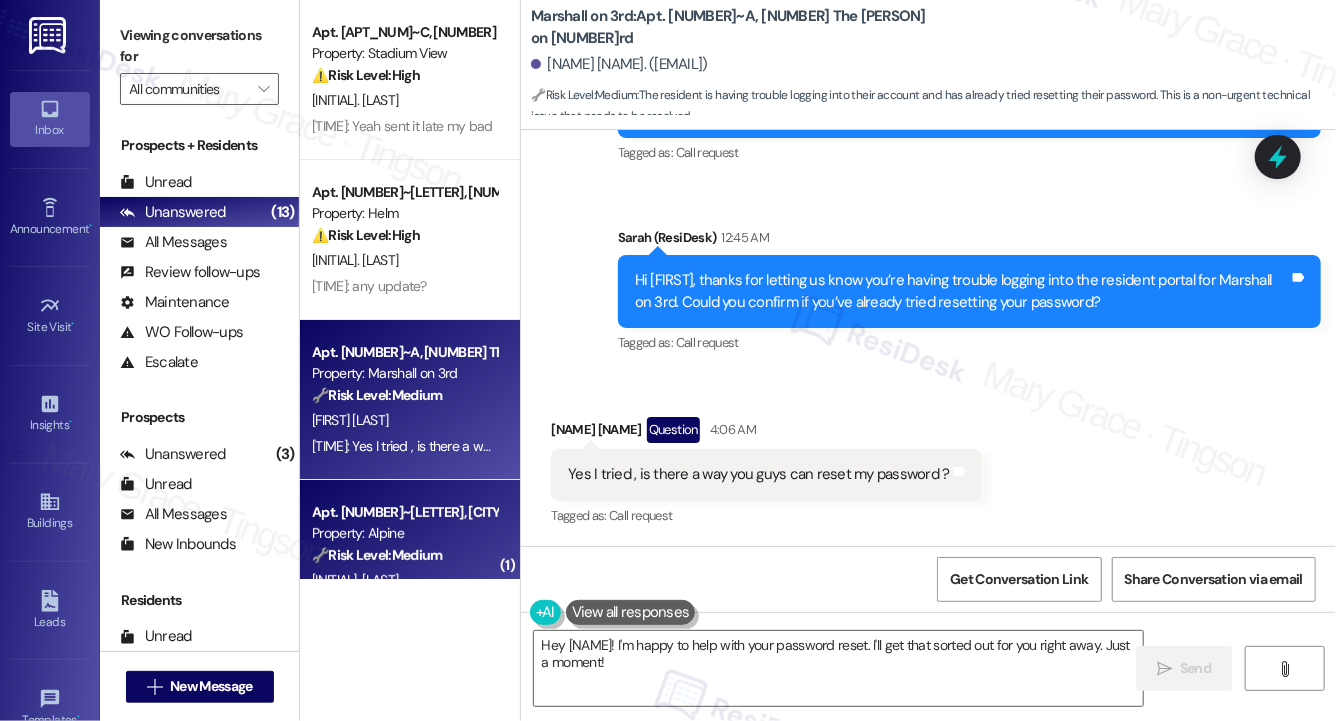 click on "Apt. [NUMBER]~[LETTER], [CITY] [NAME]" at bounding box center [404, 512] 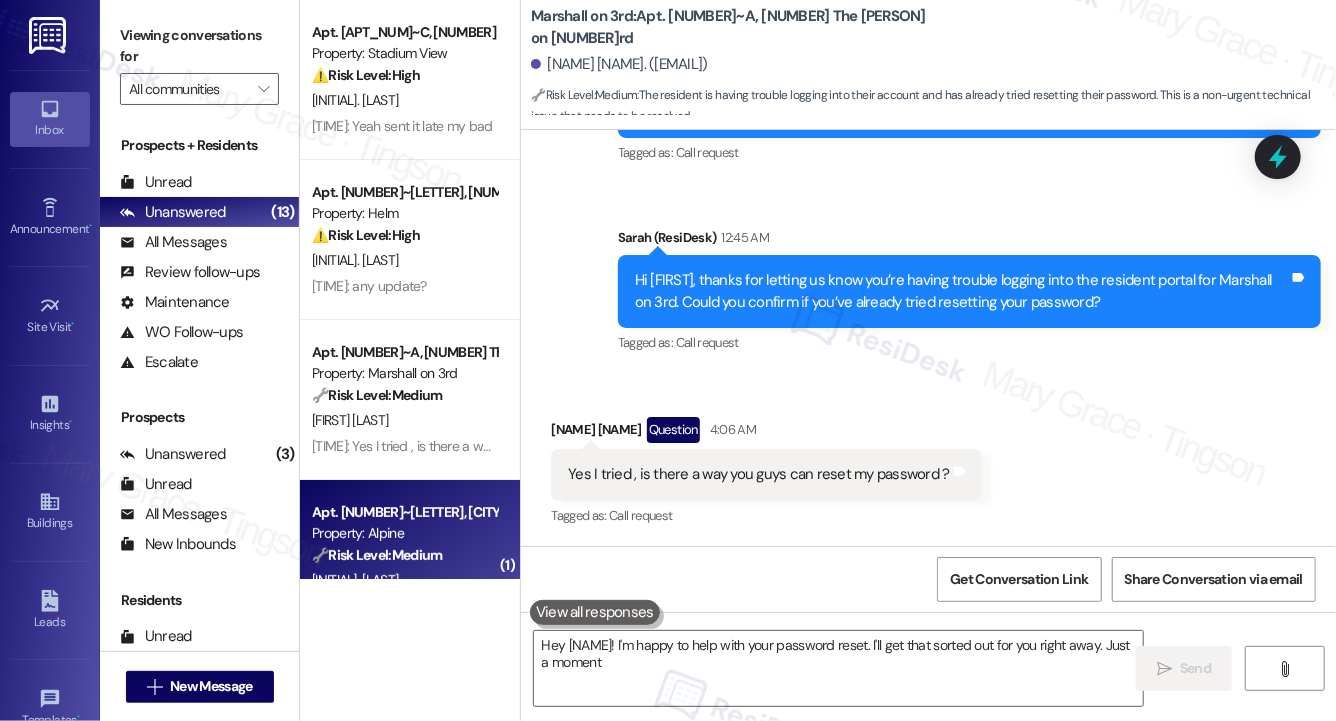 type on "Hey [NAME]! I'm happy to help with your password reset. I'll get that sorted out for you right away. Just a moment!" 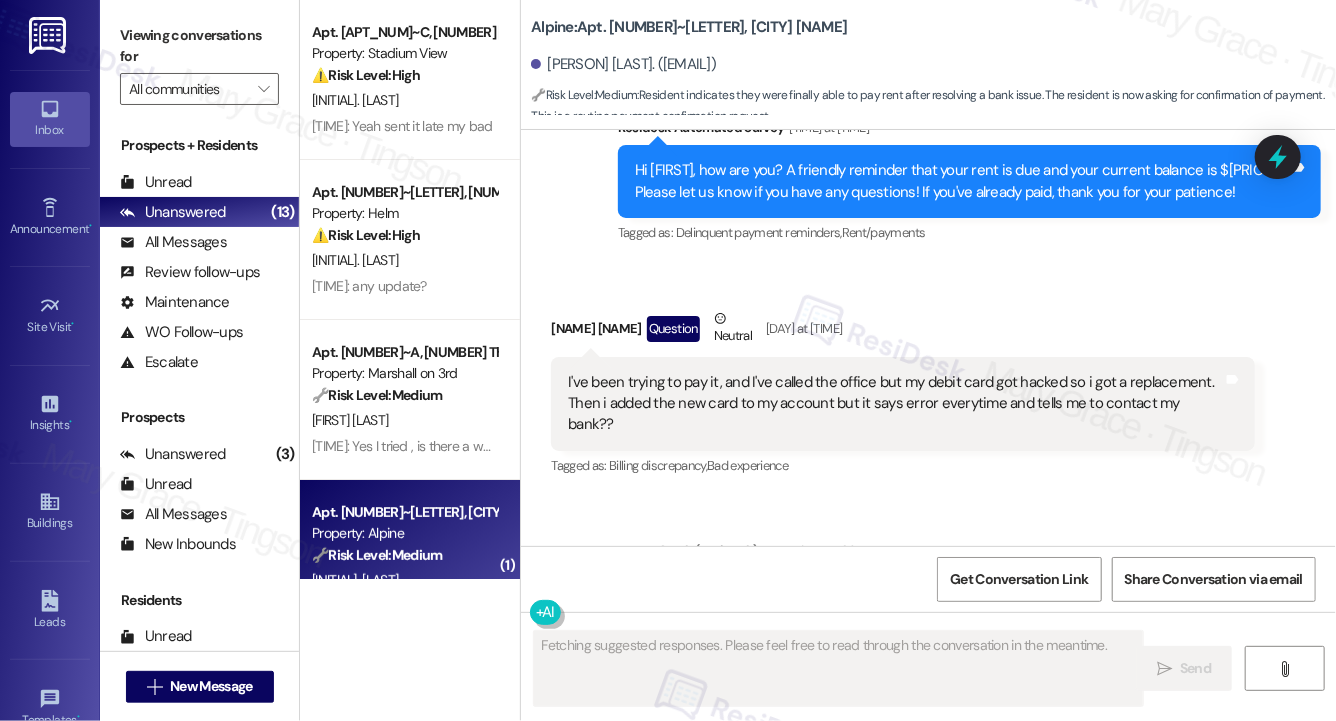 scroll, scrollTop: 3410, scrollLeft: 0, axis: vertical 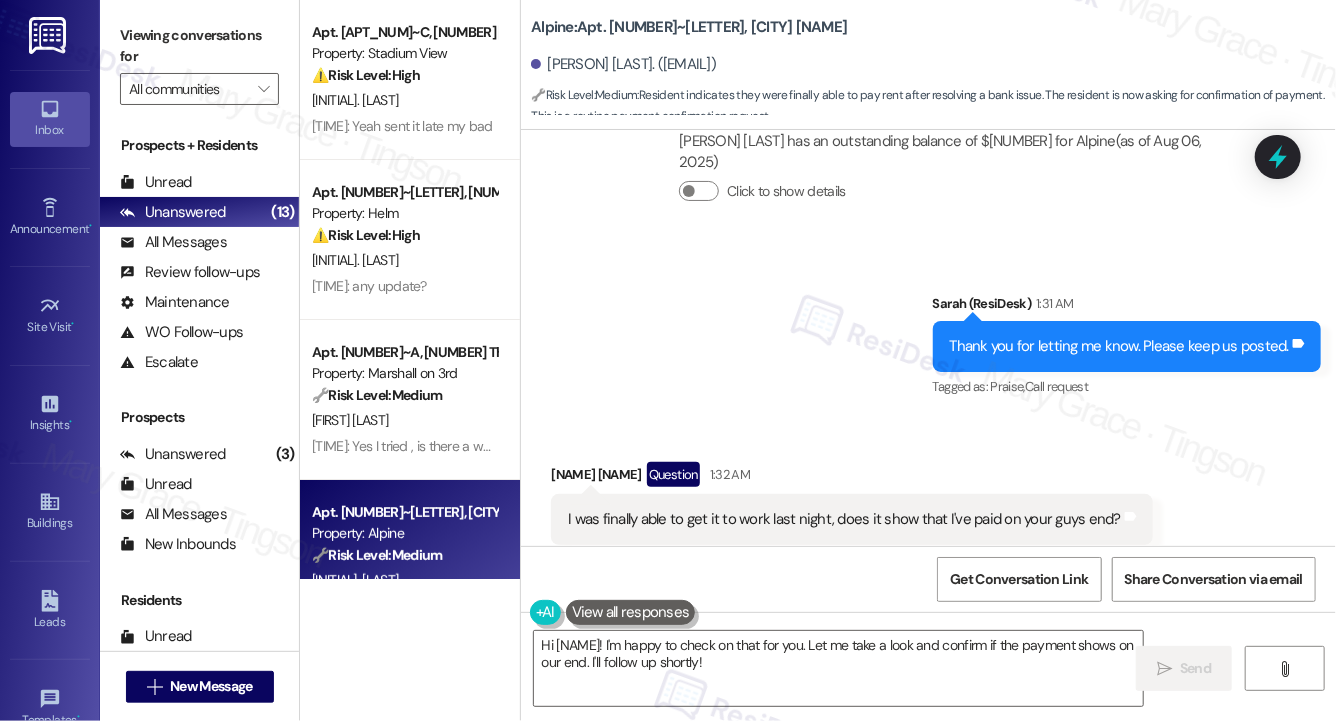 click on "Sent via SMS [NAME]   (ResiDesk) [TIME] Thank you for letting me know. Please keep us posted. Tags and notes Tagged as:   Praise ,  Click to highlight conversations about Praise Call request Click to highlight conversations about Call request" at bounding box center [928, 332] 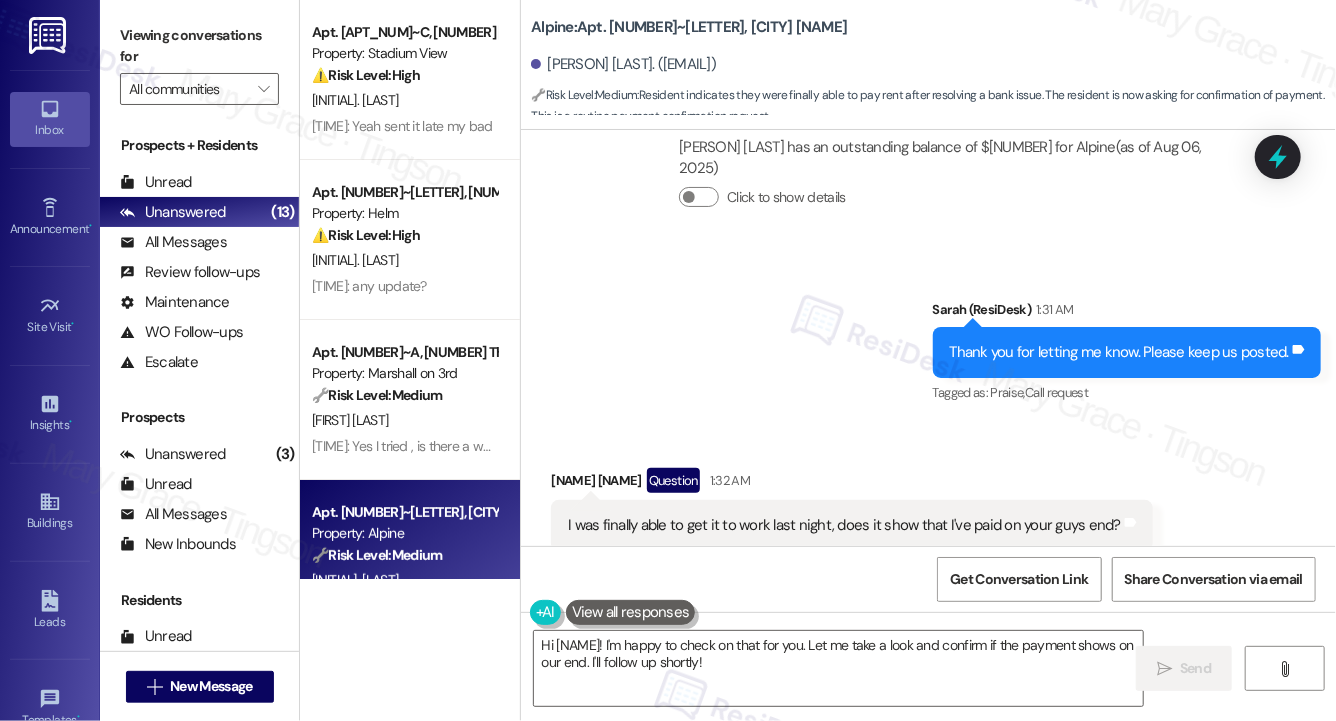 scroll, scrollTop: 3411, scrollLeft: 0, axis: vertical 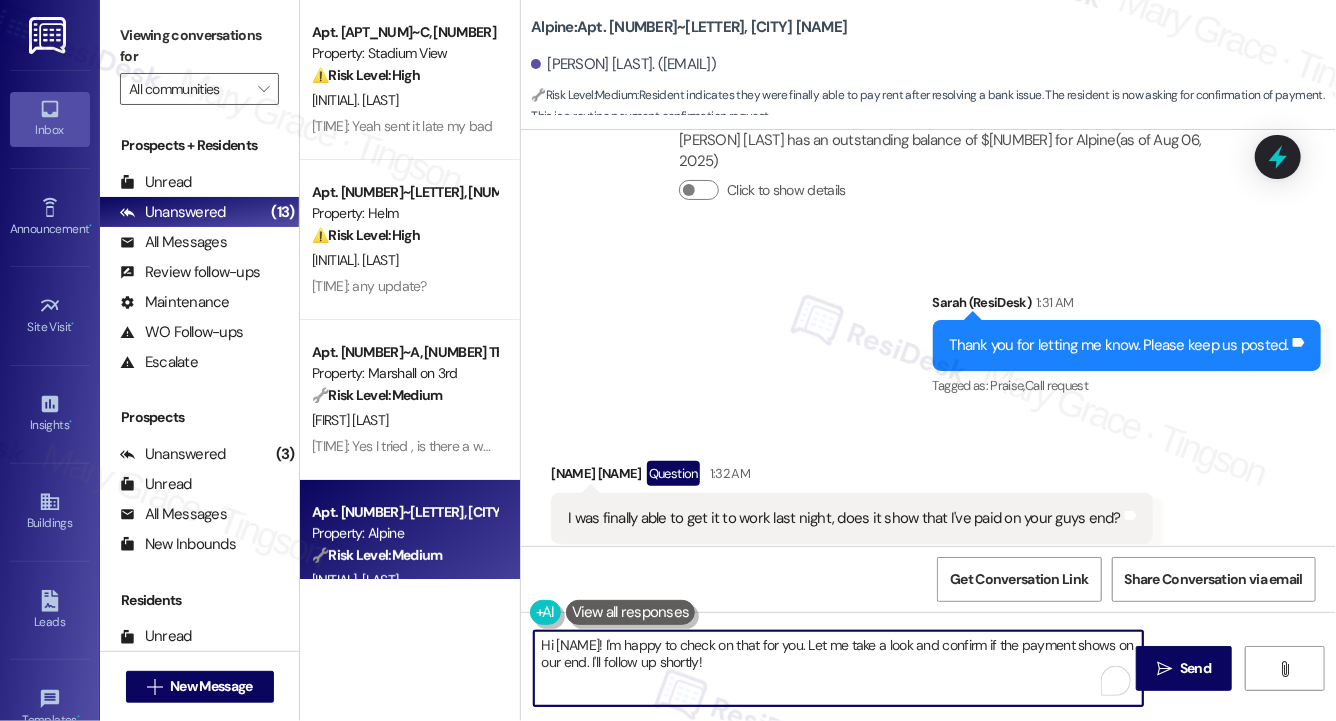drag, startPoint x: 818, startPoint y: 684, endPoint x: 845, endPoint y: 678, distance: 27.658634 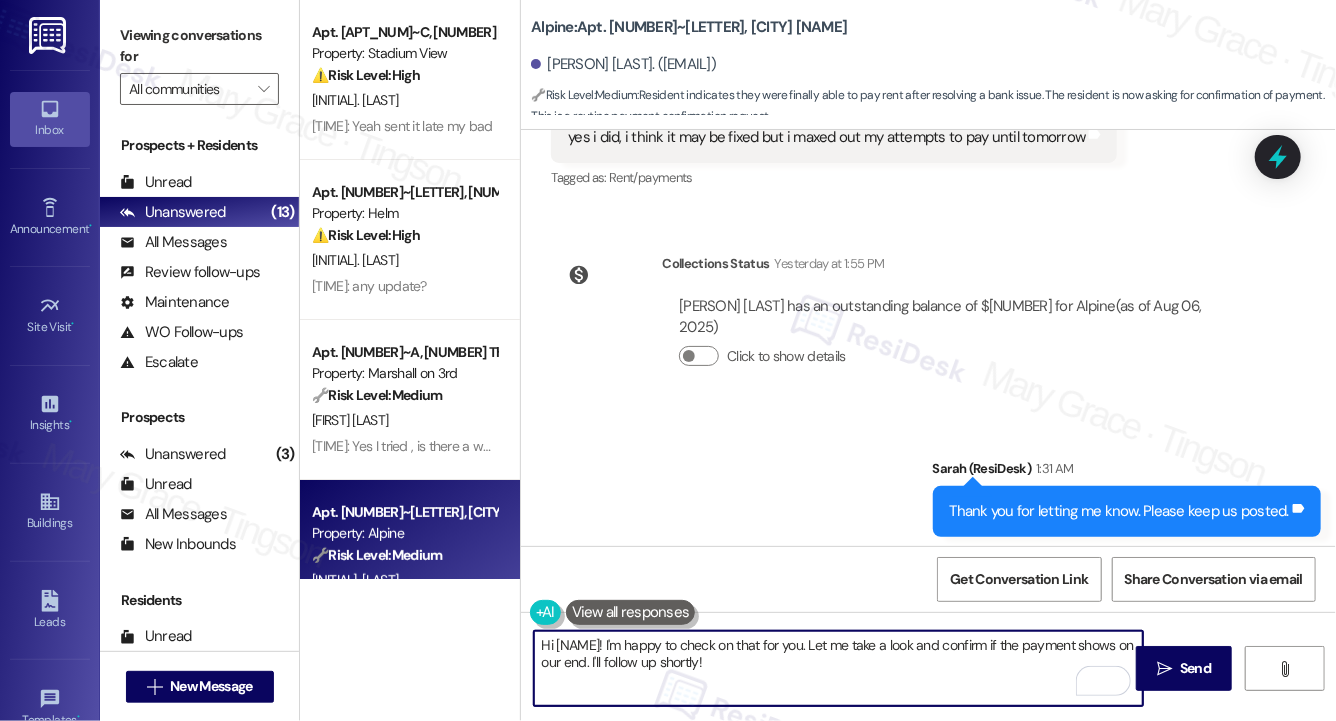 scroll, scrollTop: 3240, scrollLeft: 0, axis: vertical 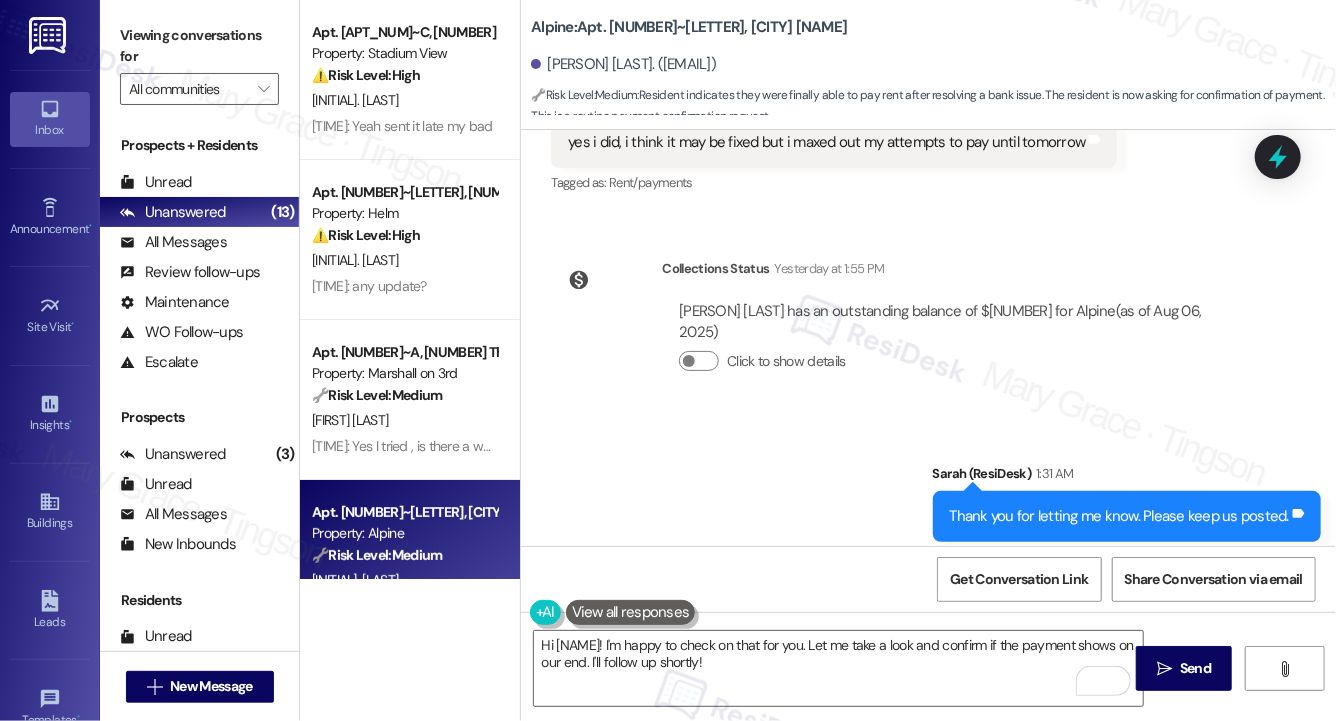click on "Click to show details" at bounding box center (958, 366) 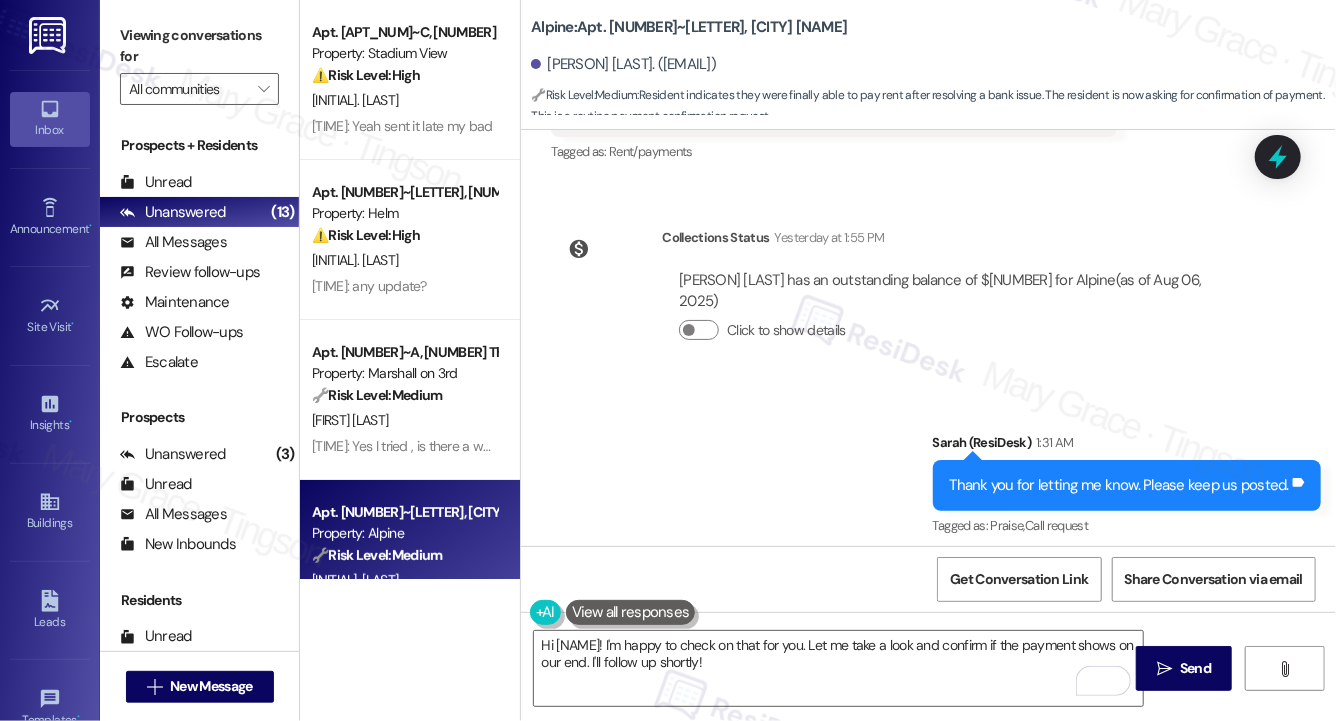 scroll, scrollTop: 3411, scrollLeft: 0, axis: vertical 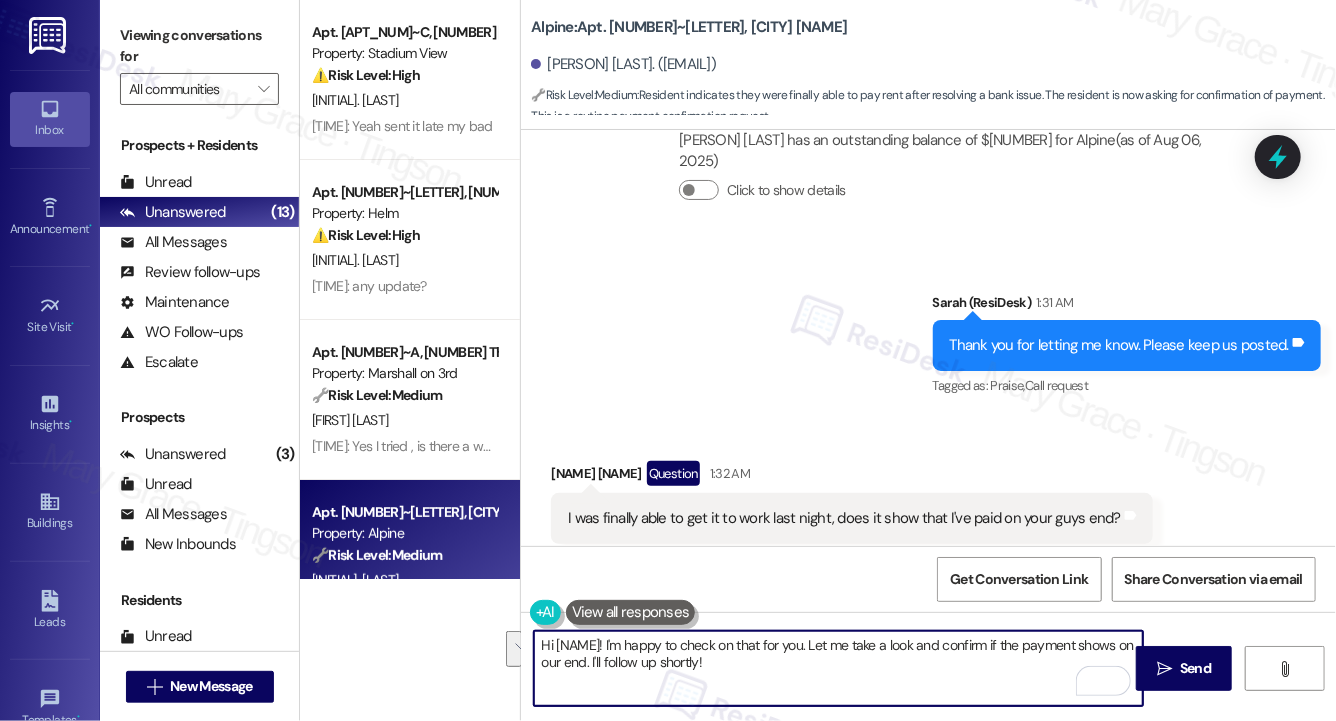 drag, startPoint x: 805, startPoint y: 677, endPoint x: 650, endPoint y: 646, distance: 158.06961 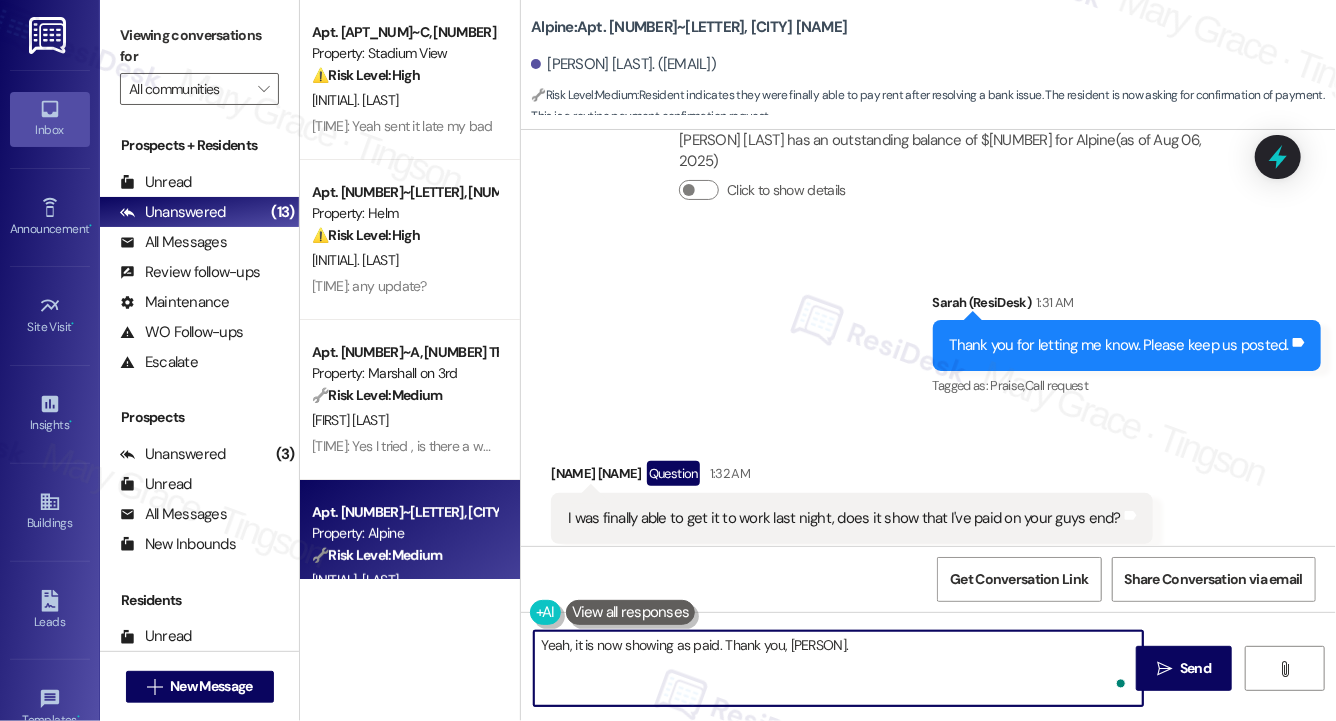 type on "Yeah, it is now showing as paid. Thank you, [PERSON]." 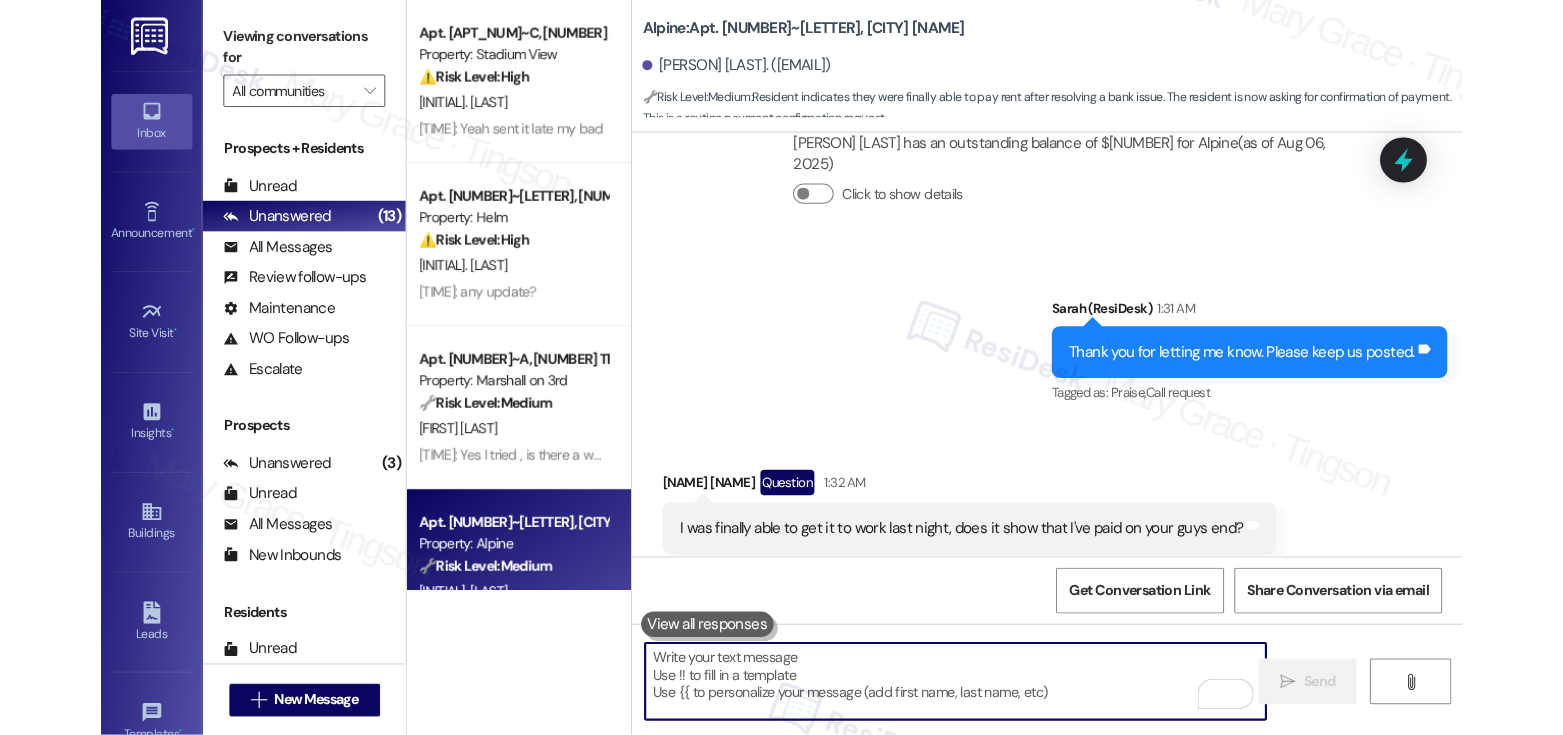 scroll, scrollTop: 3410, scrollLeft: 0, axis: vertical 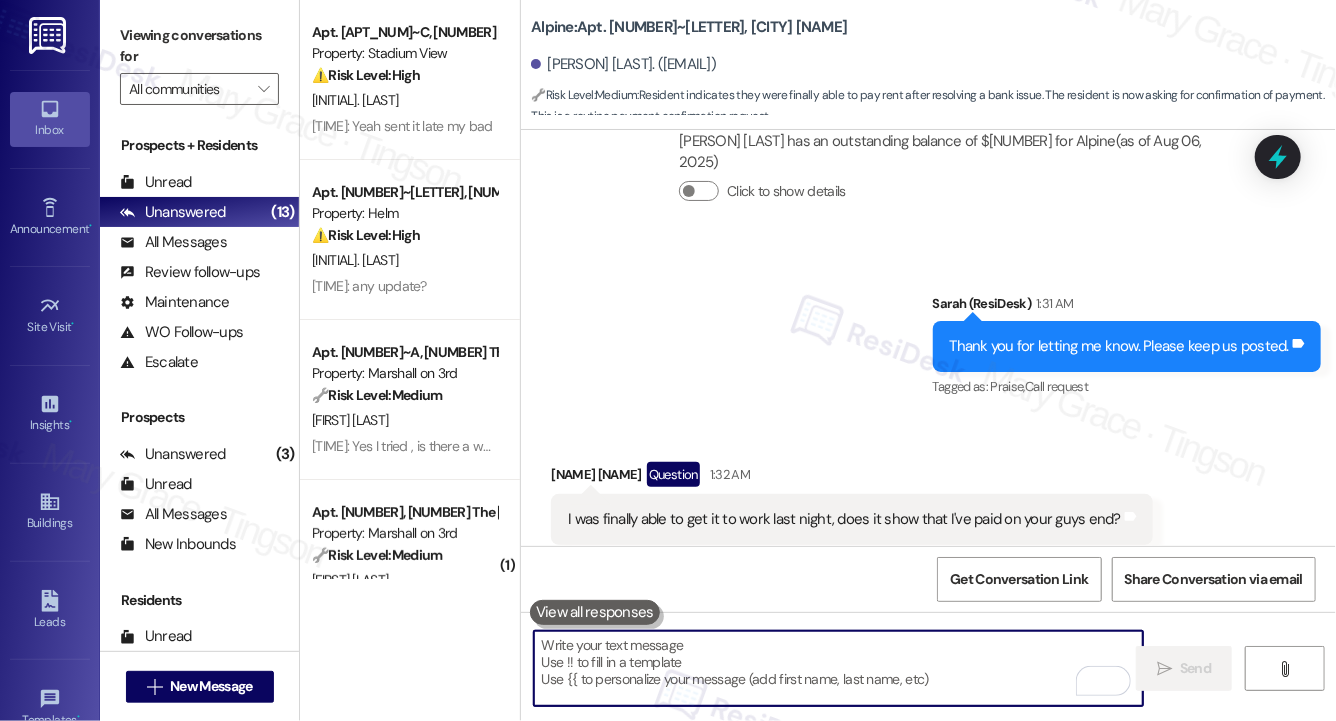 type 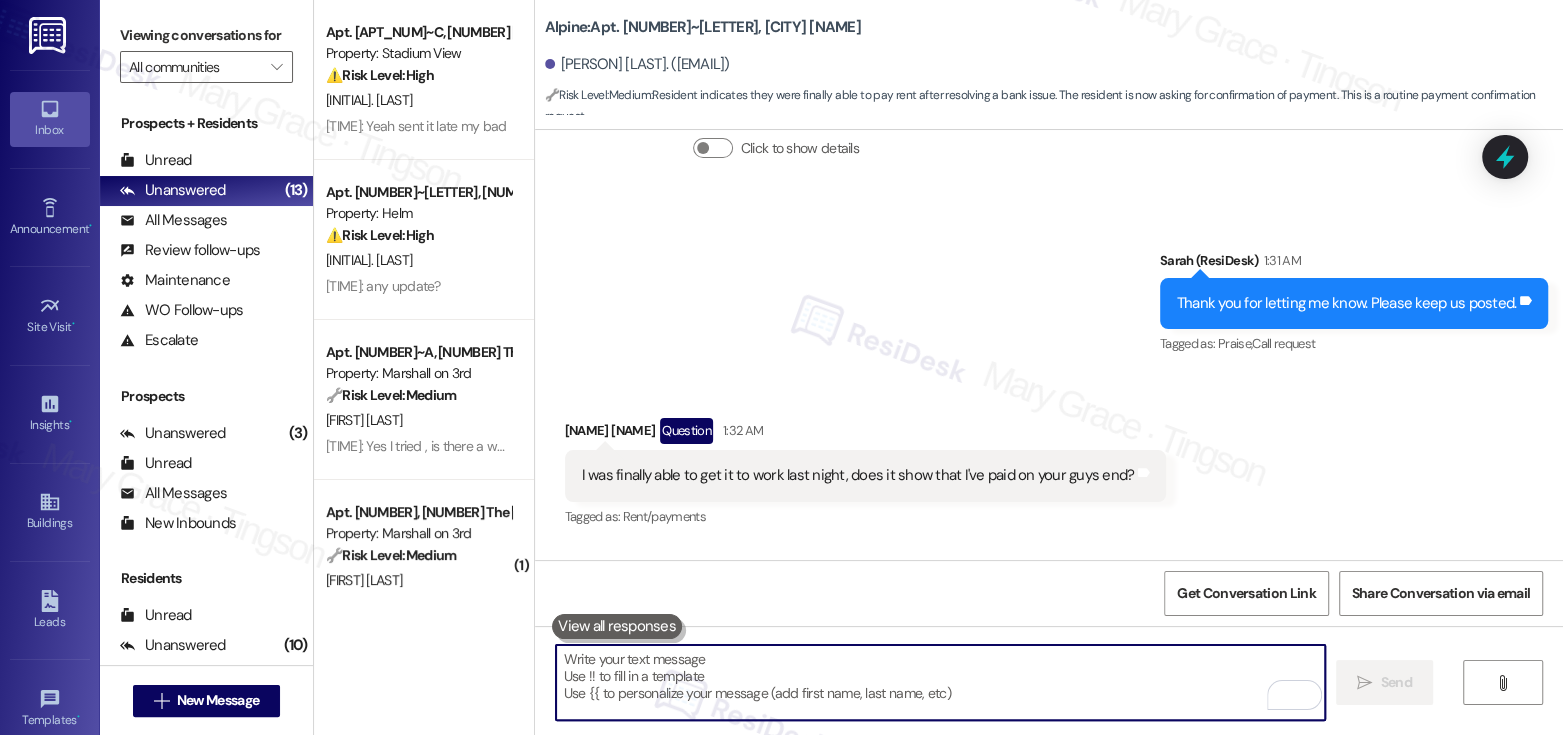 scroll, scrollTop: 3408, scrollLeft: 0, axis: vertical 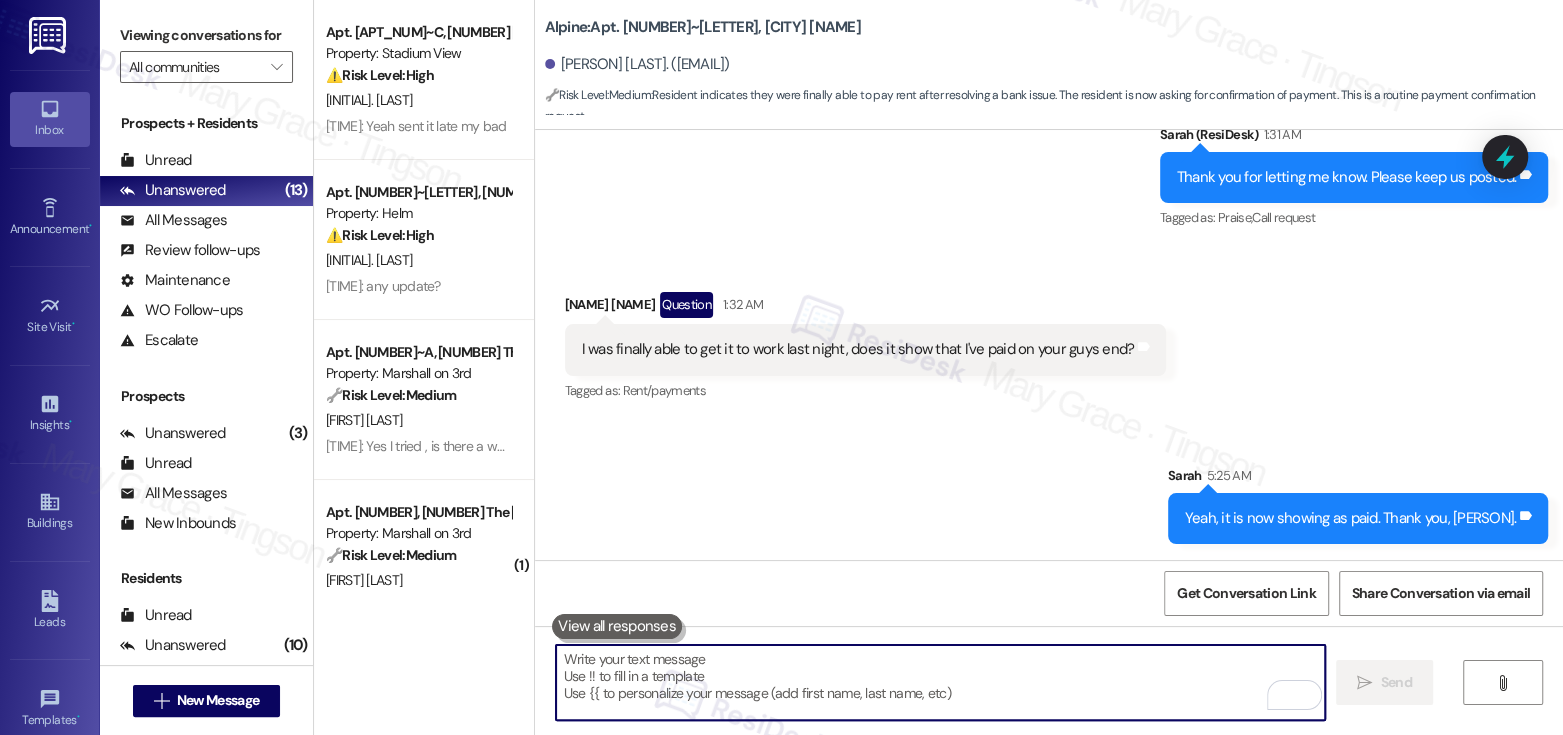 click on "I was finally able to get it to work last night, does it show that I've paid on your guys end?  Tags and notes" at bounding box center (866, 349) 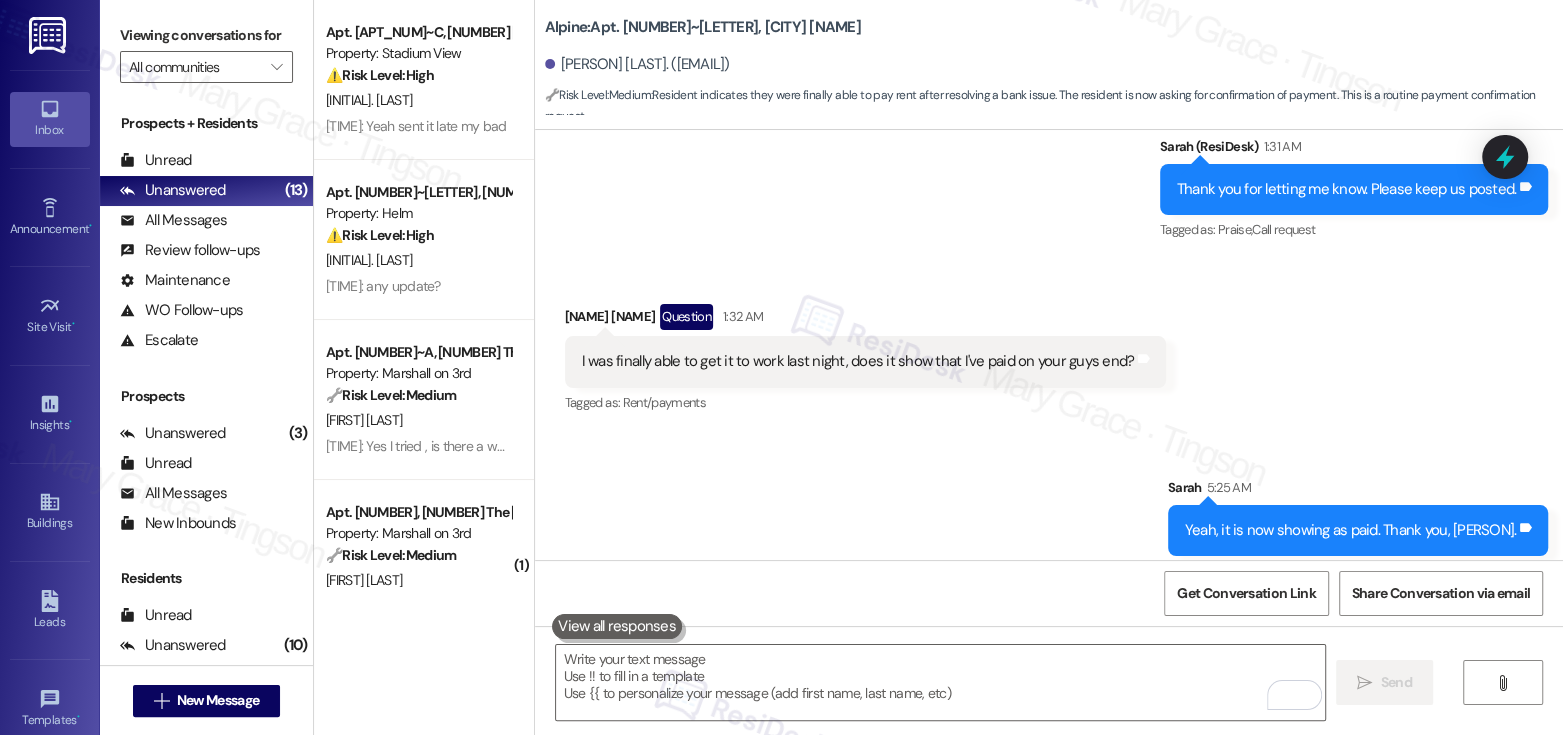 scroll, scrollTop: 3377, scrollLeft: 0, axis: vertical 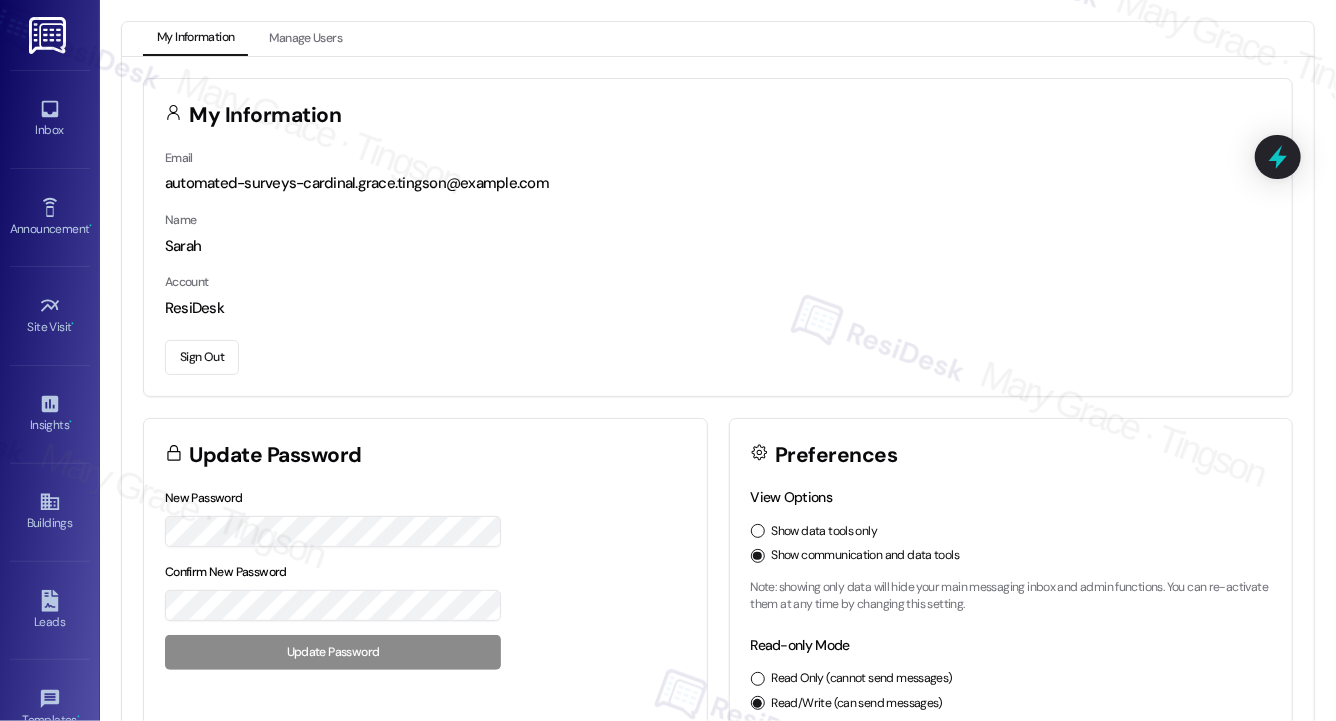 click on "Sign Out" at bounding box center [202, 357] 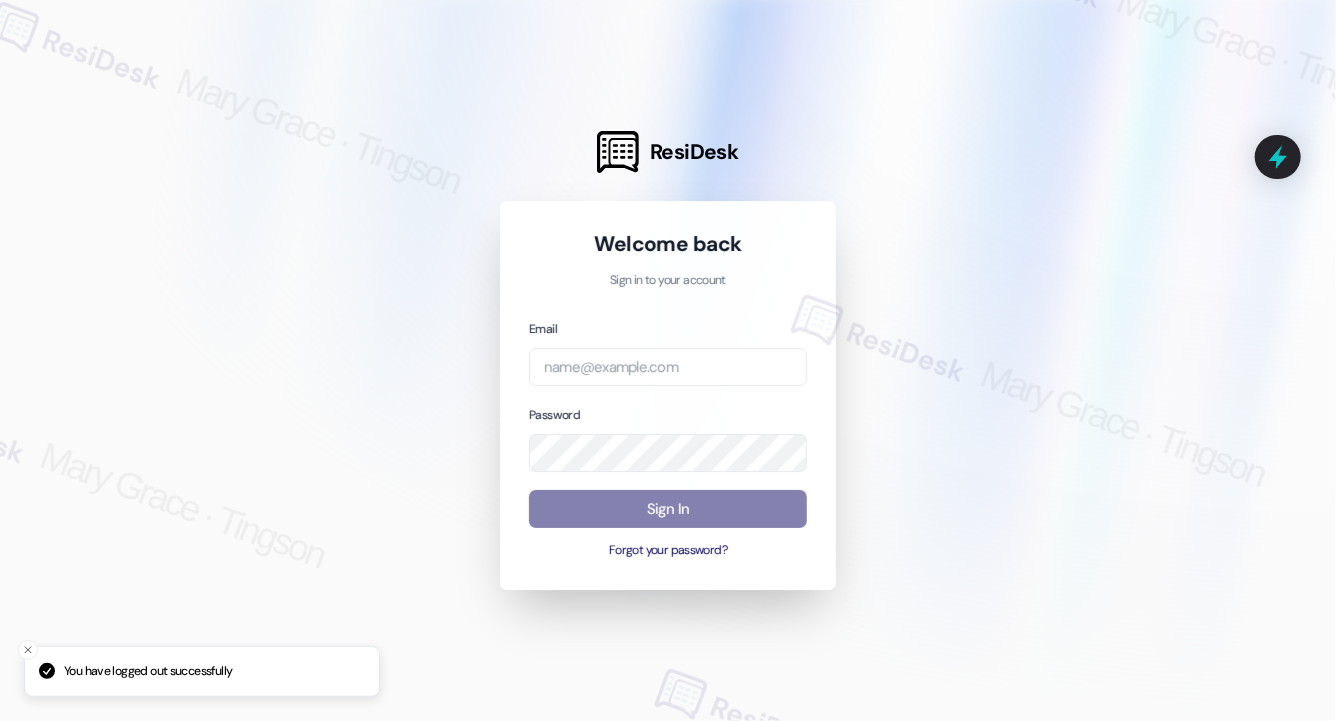 click on "Email Password Sign In Forgot your password?" at bounding box center (668, 439) 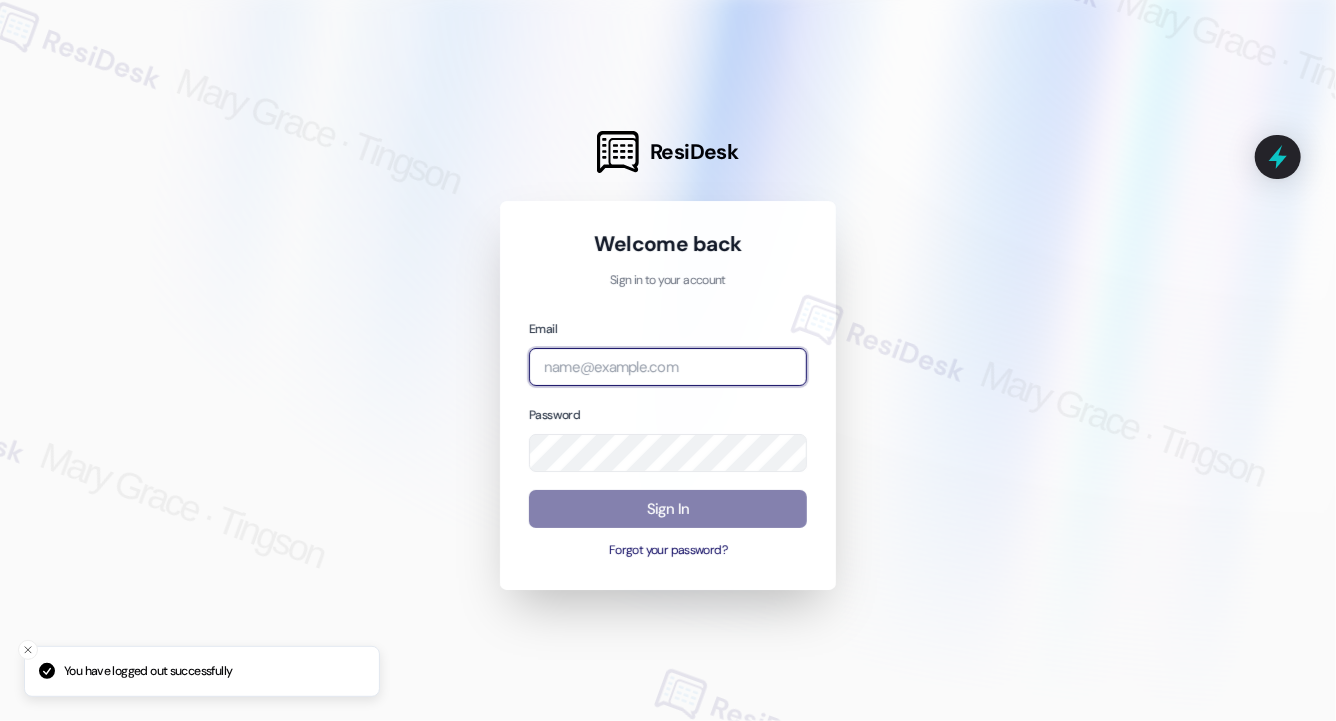 click at bounding box center (668, 367) 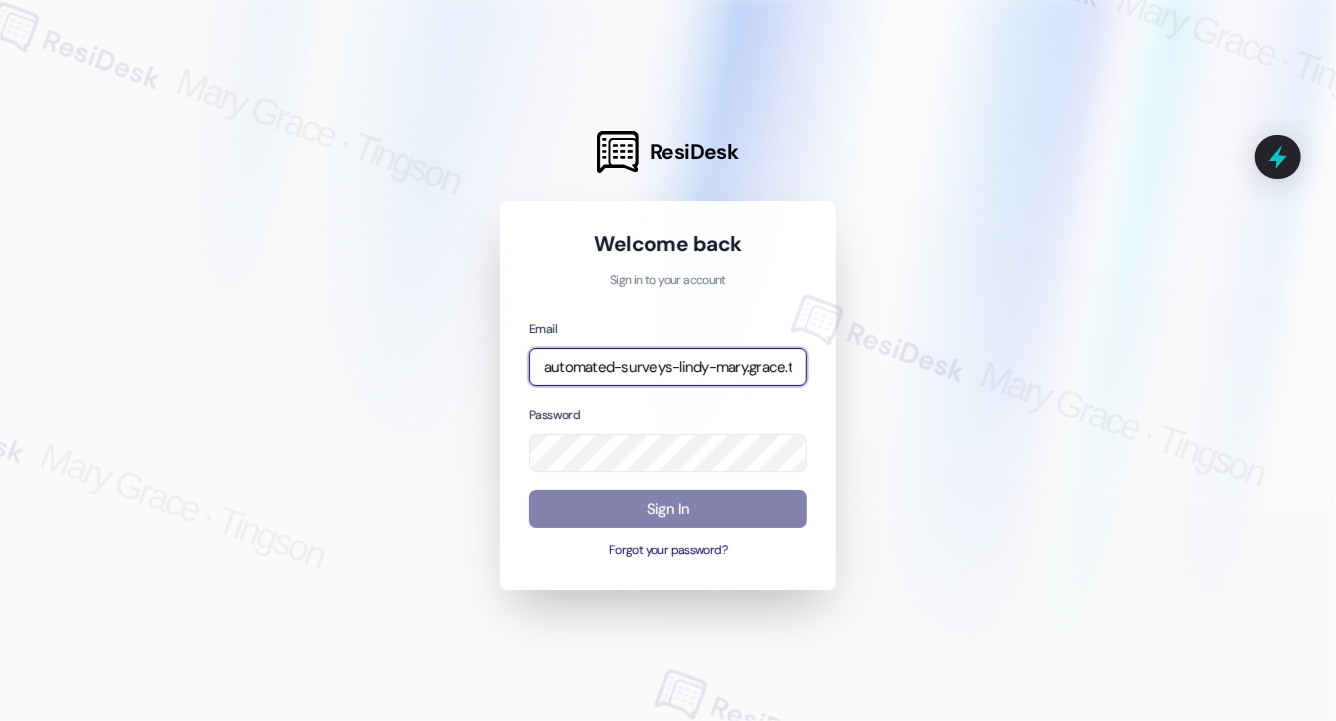 type on "automated-surveys-lindy-mary.grace.tingson@lindy.com" 